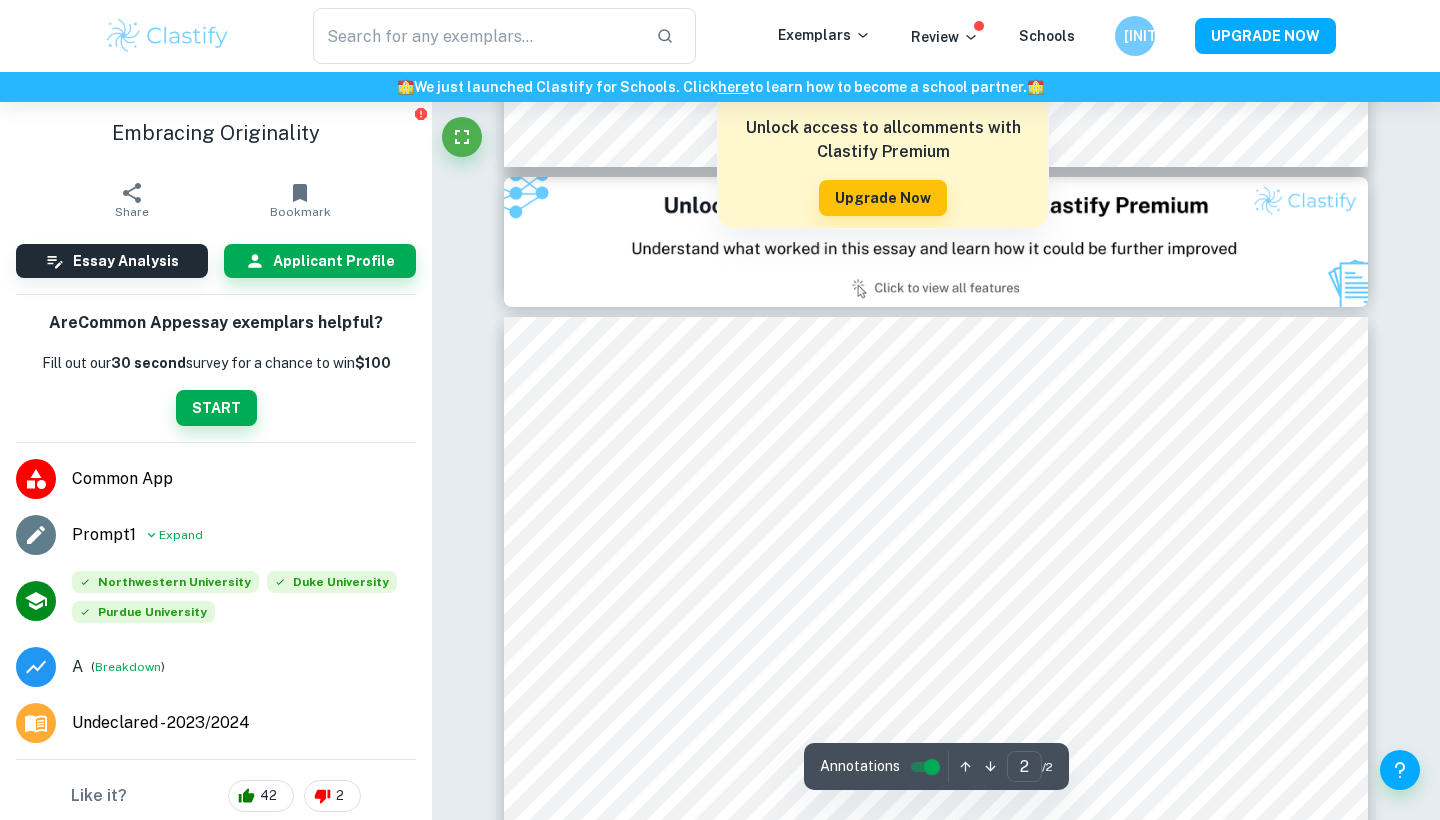 scroll, scrollTop: 1263, scrollLeft: 0, axis: vertical 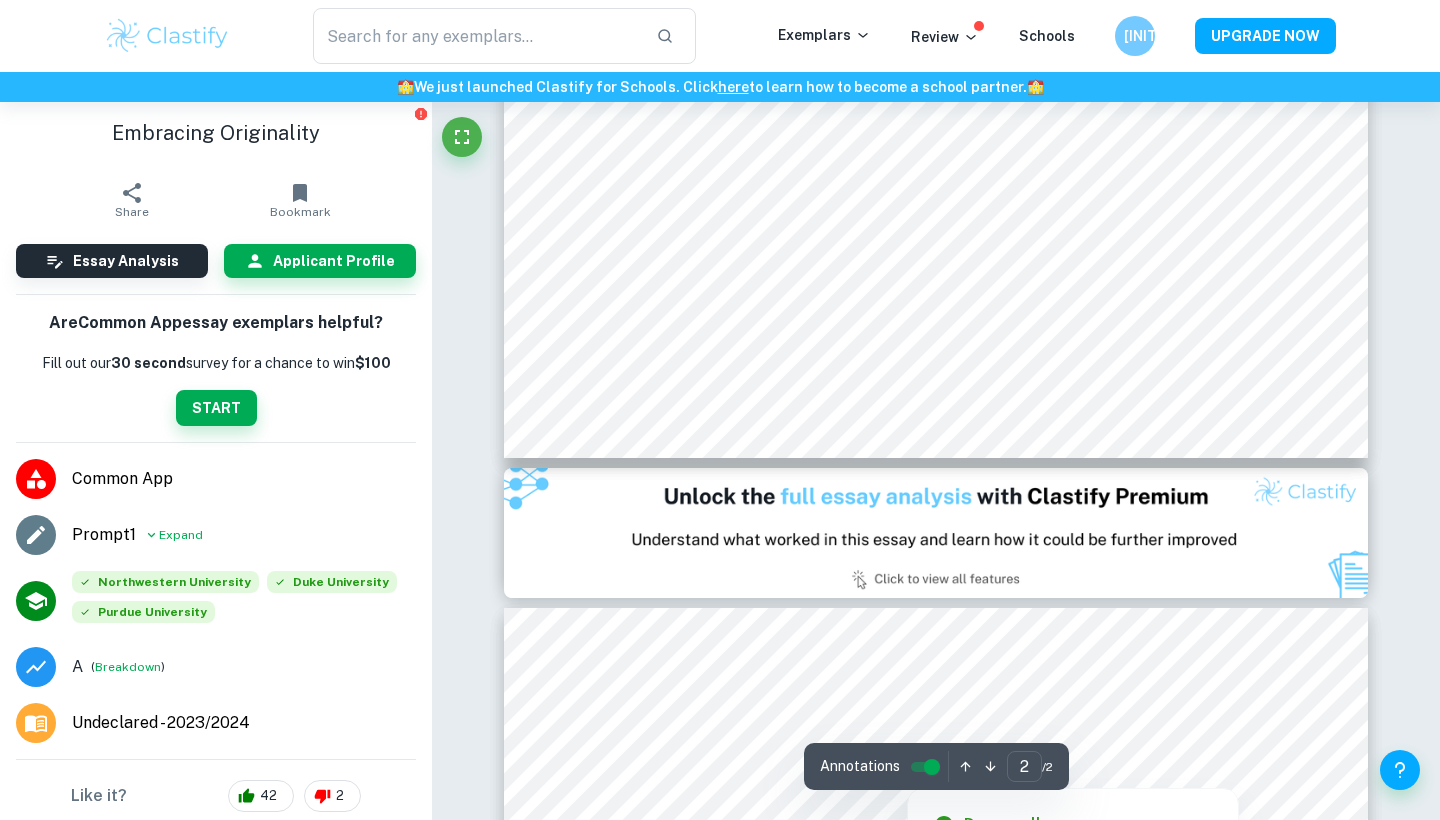 type on "1" 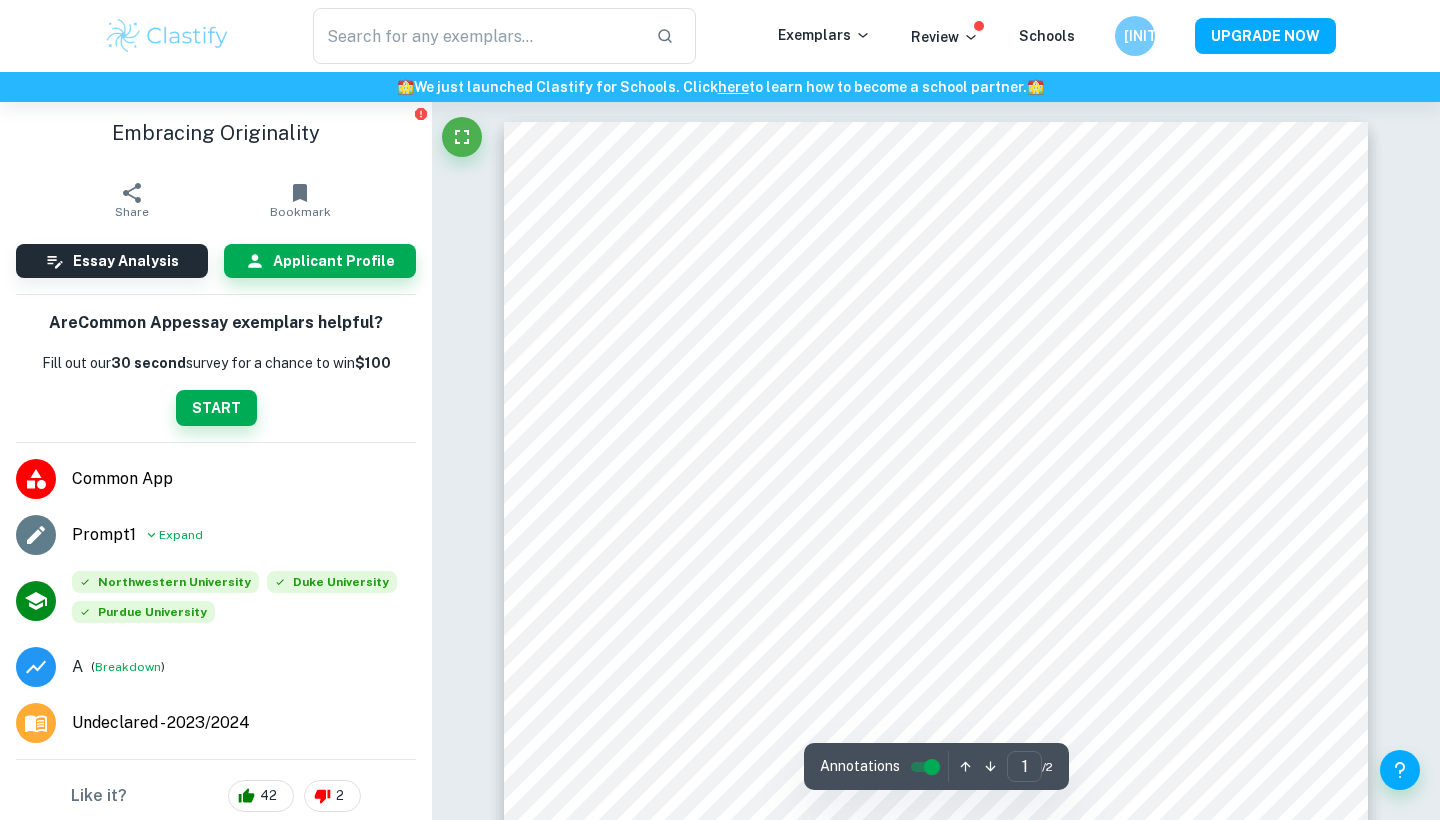 scroll, scrollTop: 0, scrollLeft: 0, axis: both 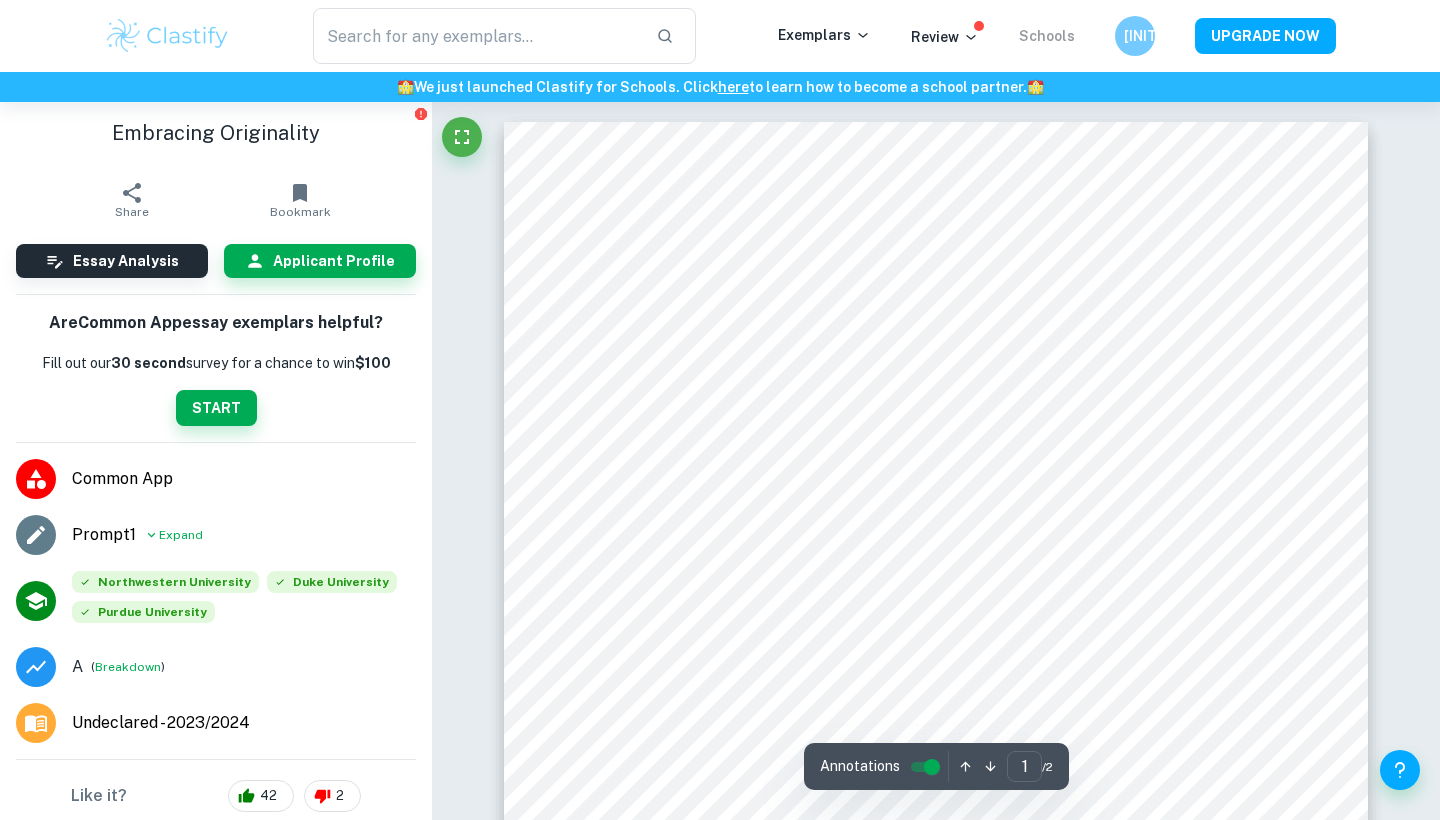 click on "Schools" at bounding box center [1047, 36] 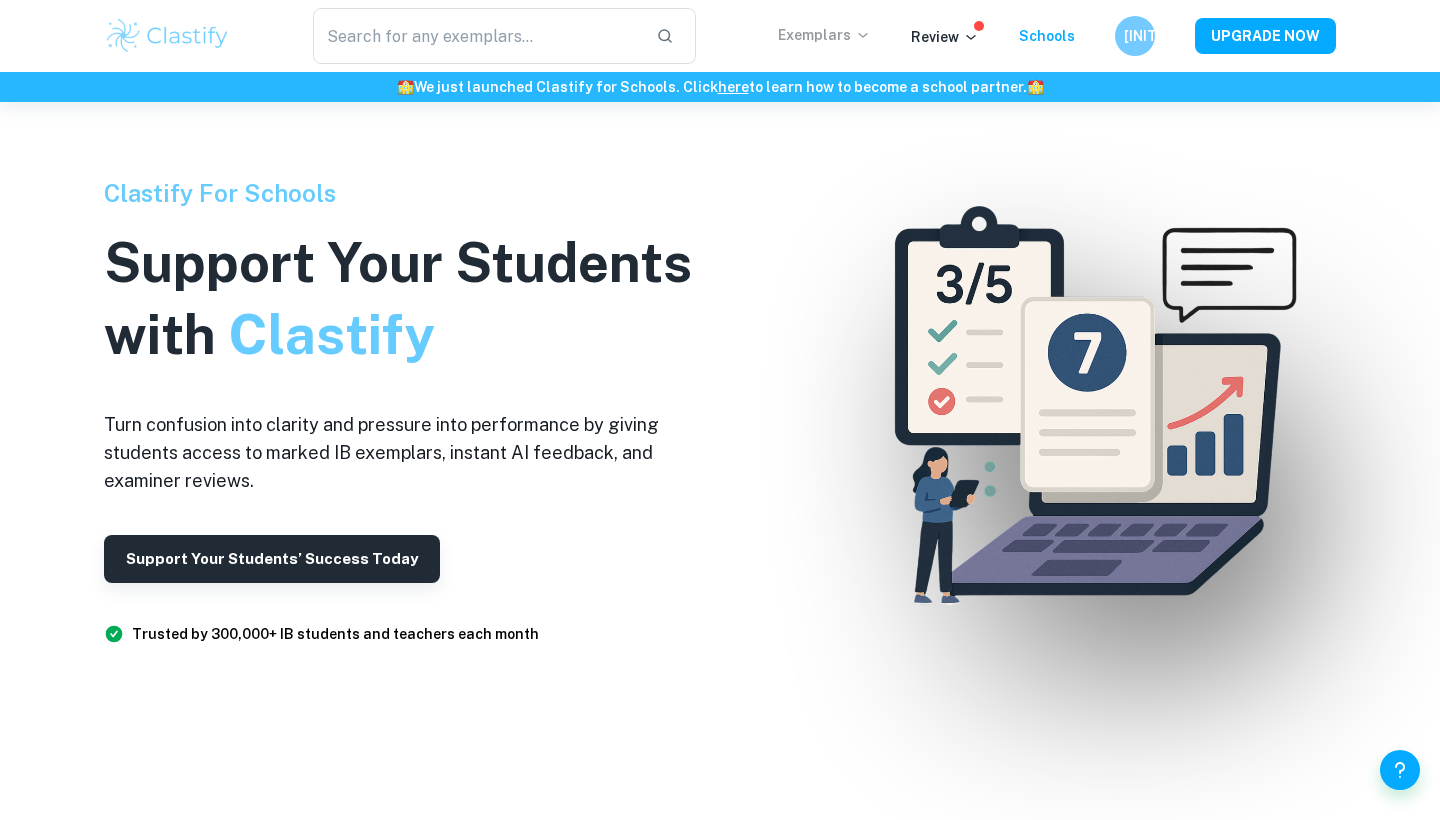 click on "Exemplars" at bounding box center (824, 35) 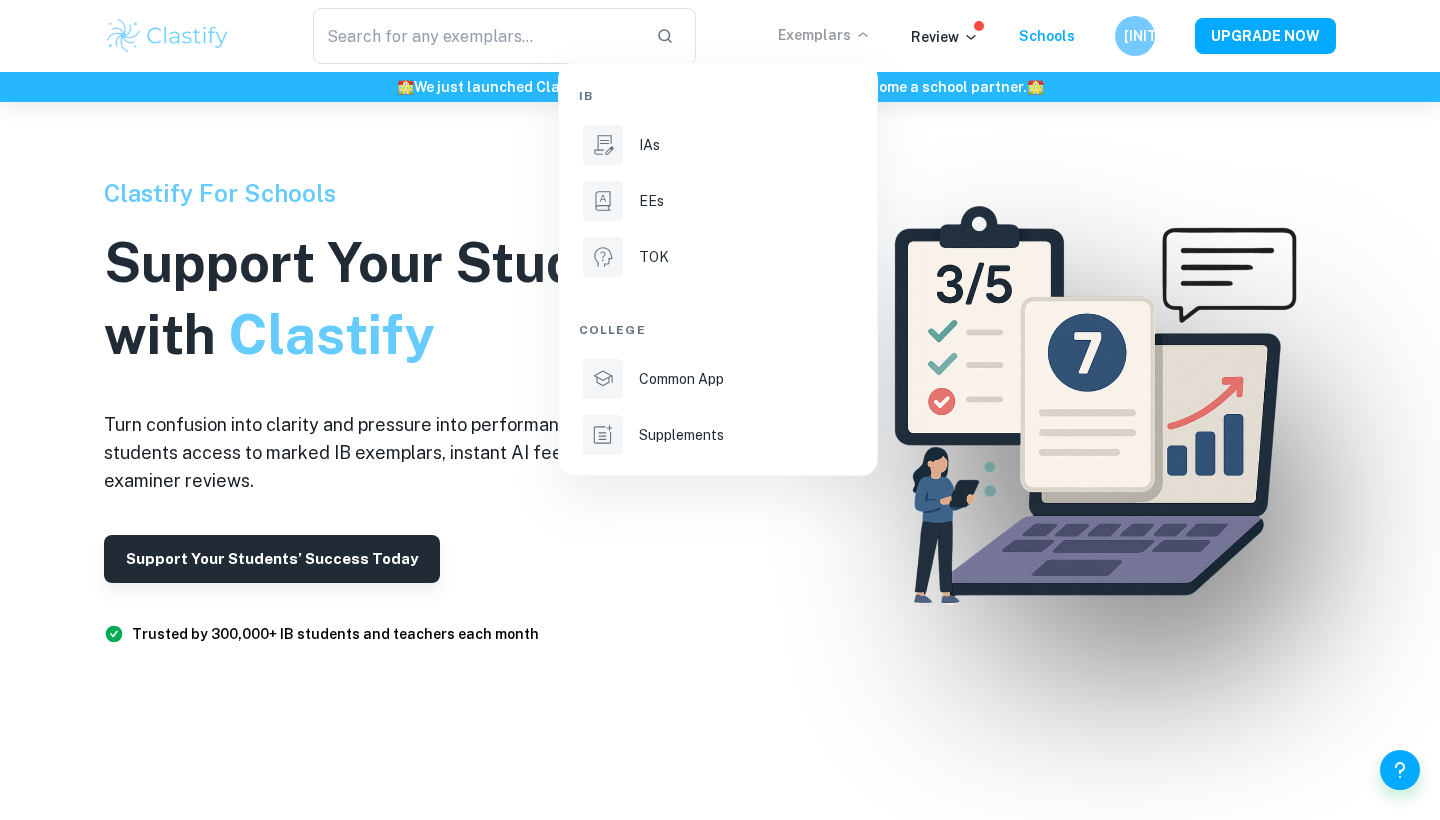 click at bounding box center (720, 410) 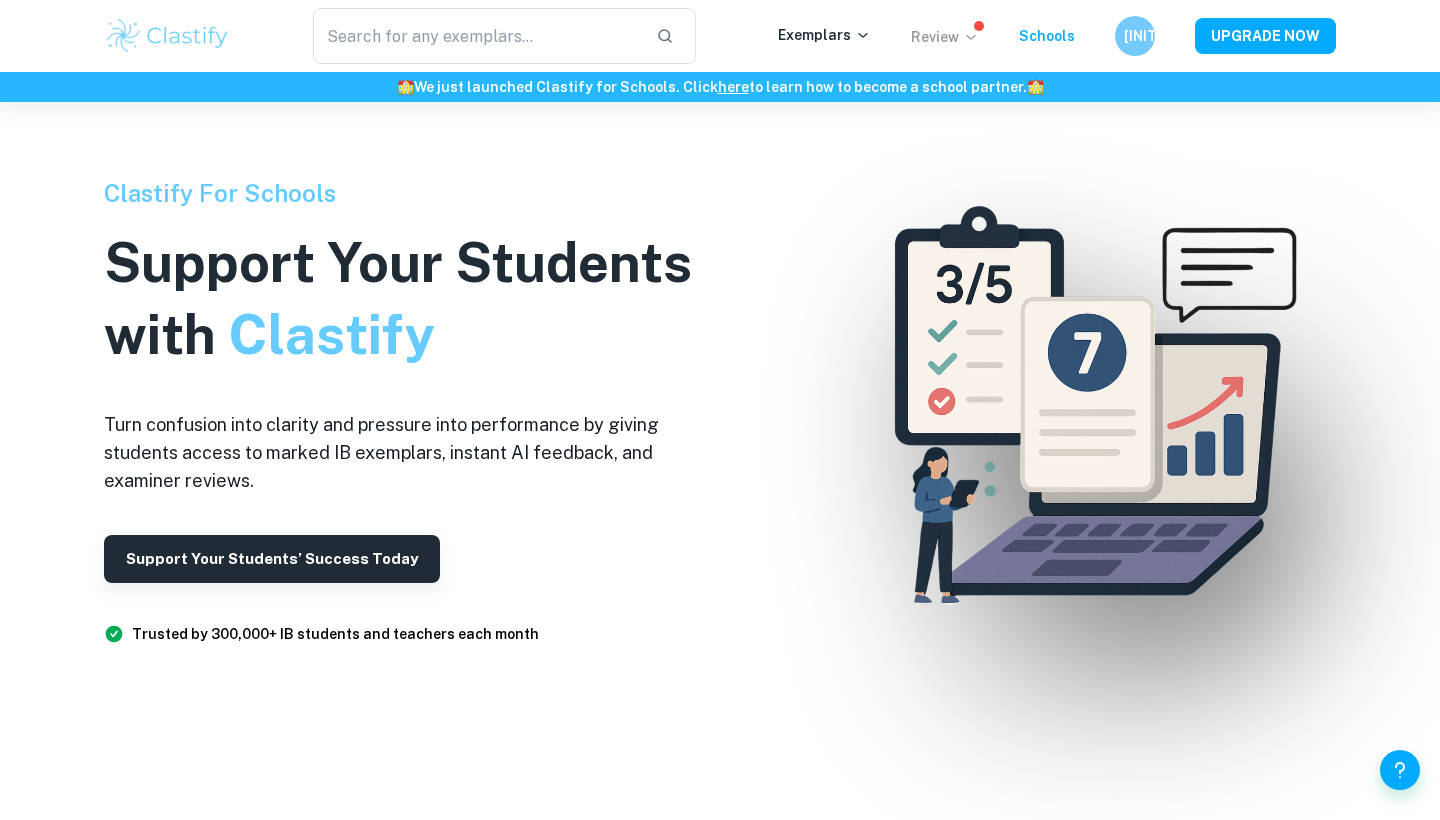 click on "Review" at bounding box center (945, 37) 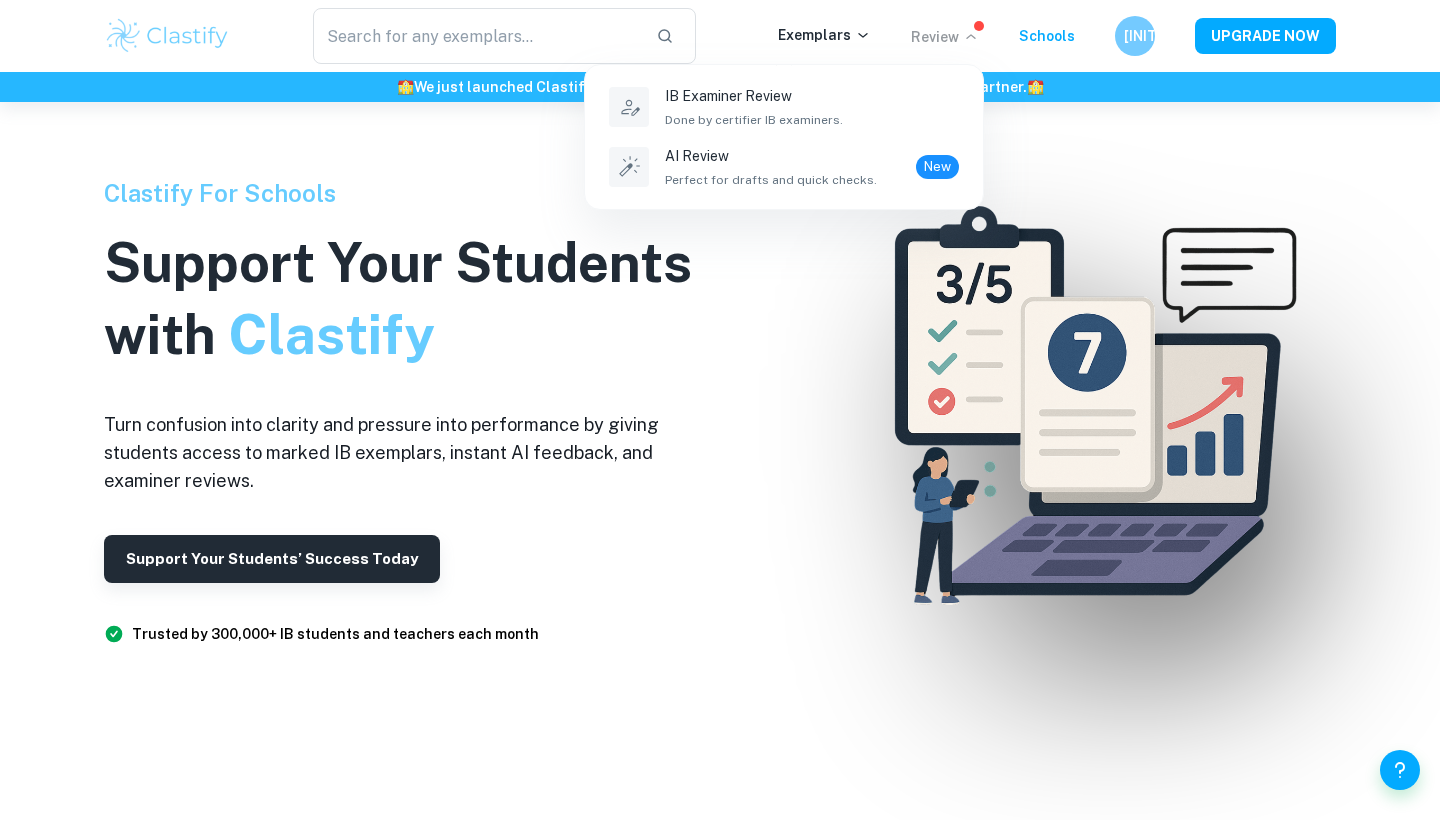 click at bounding box center (720, 410) 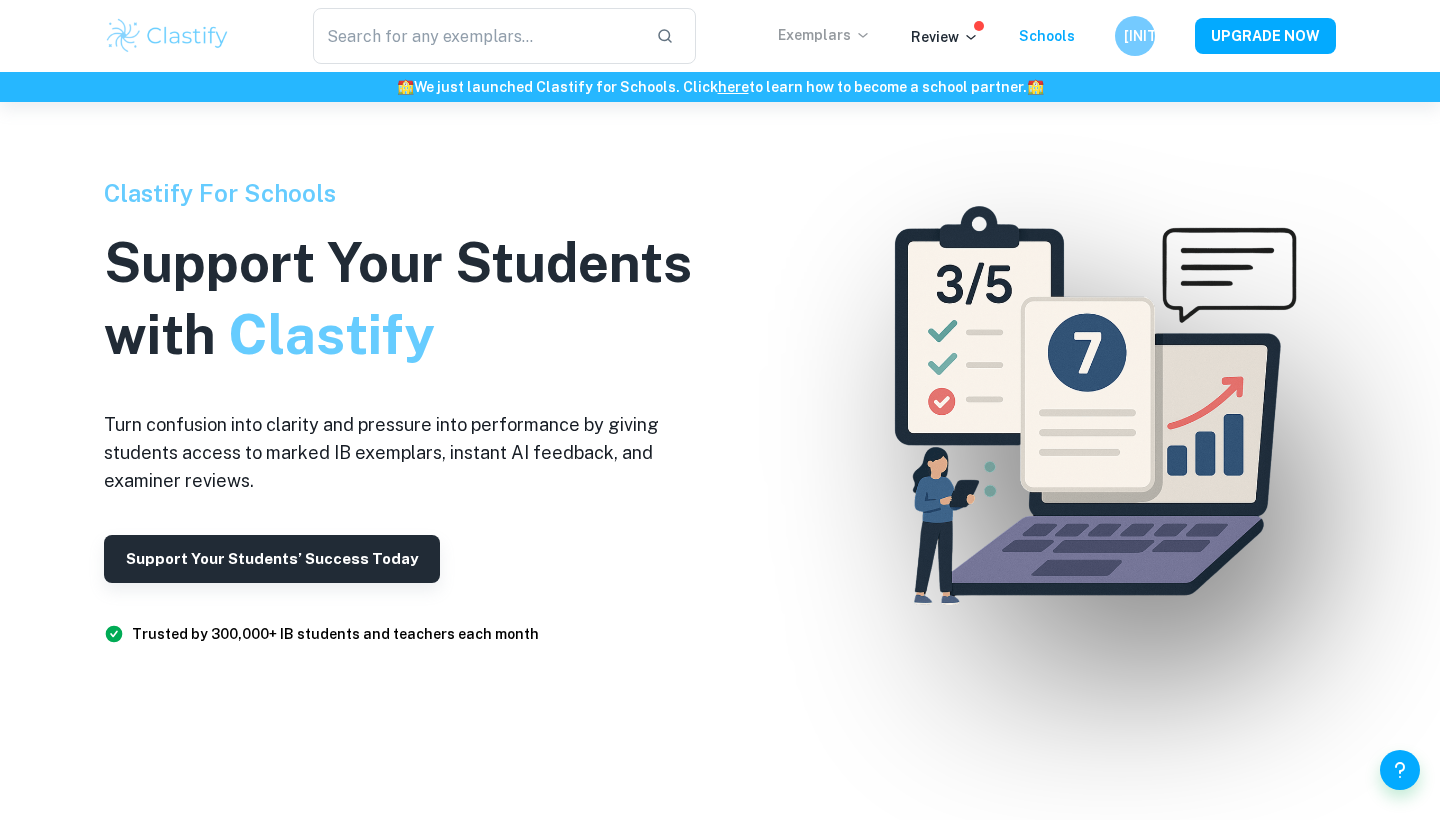 click on "Exemplars" at bounding box center [824, 35] 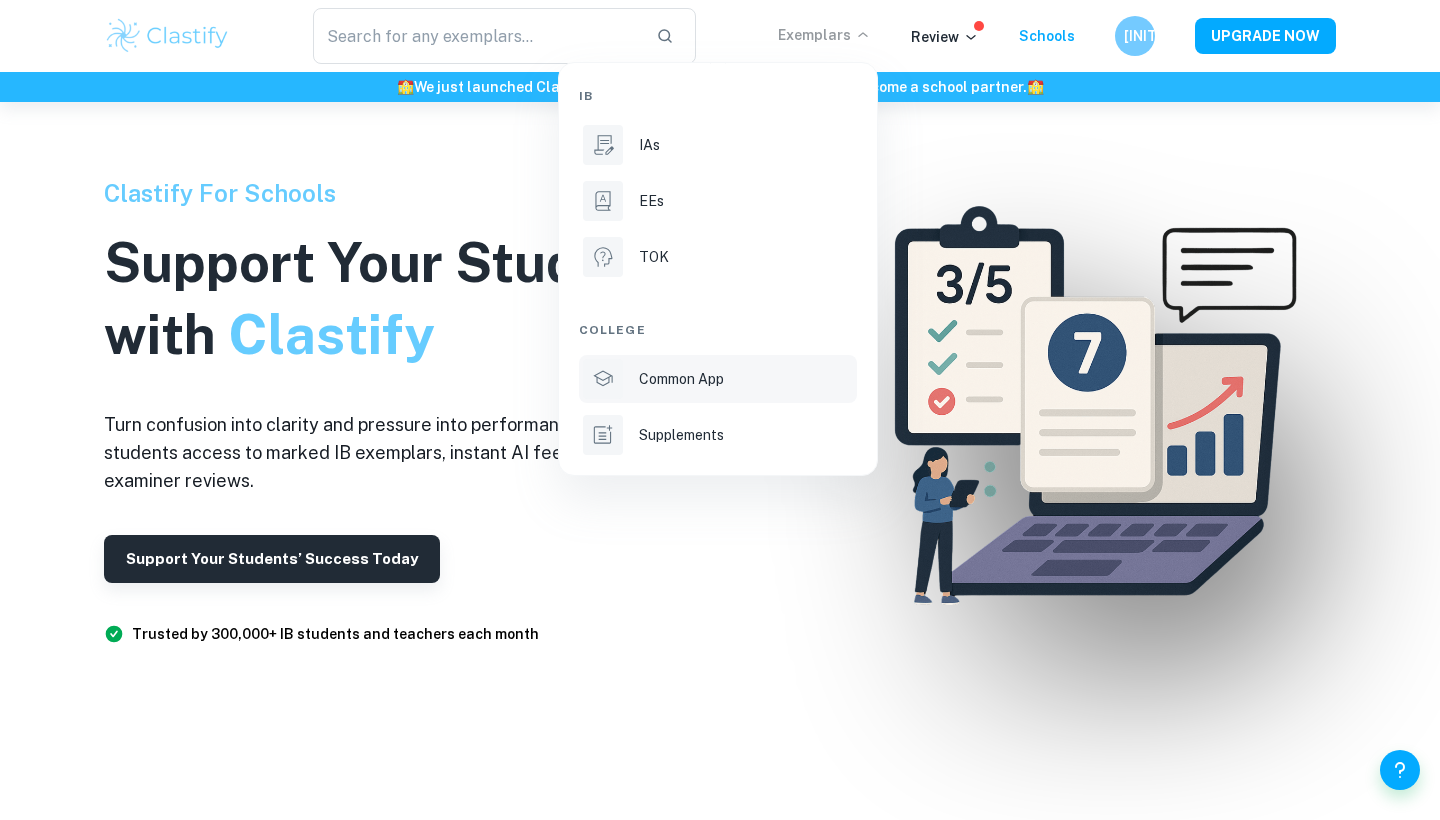 click on "Common App" at bounding box center (718, 379) 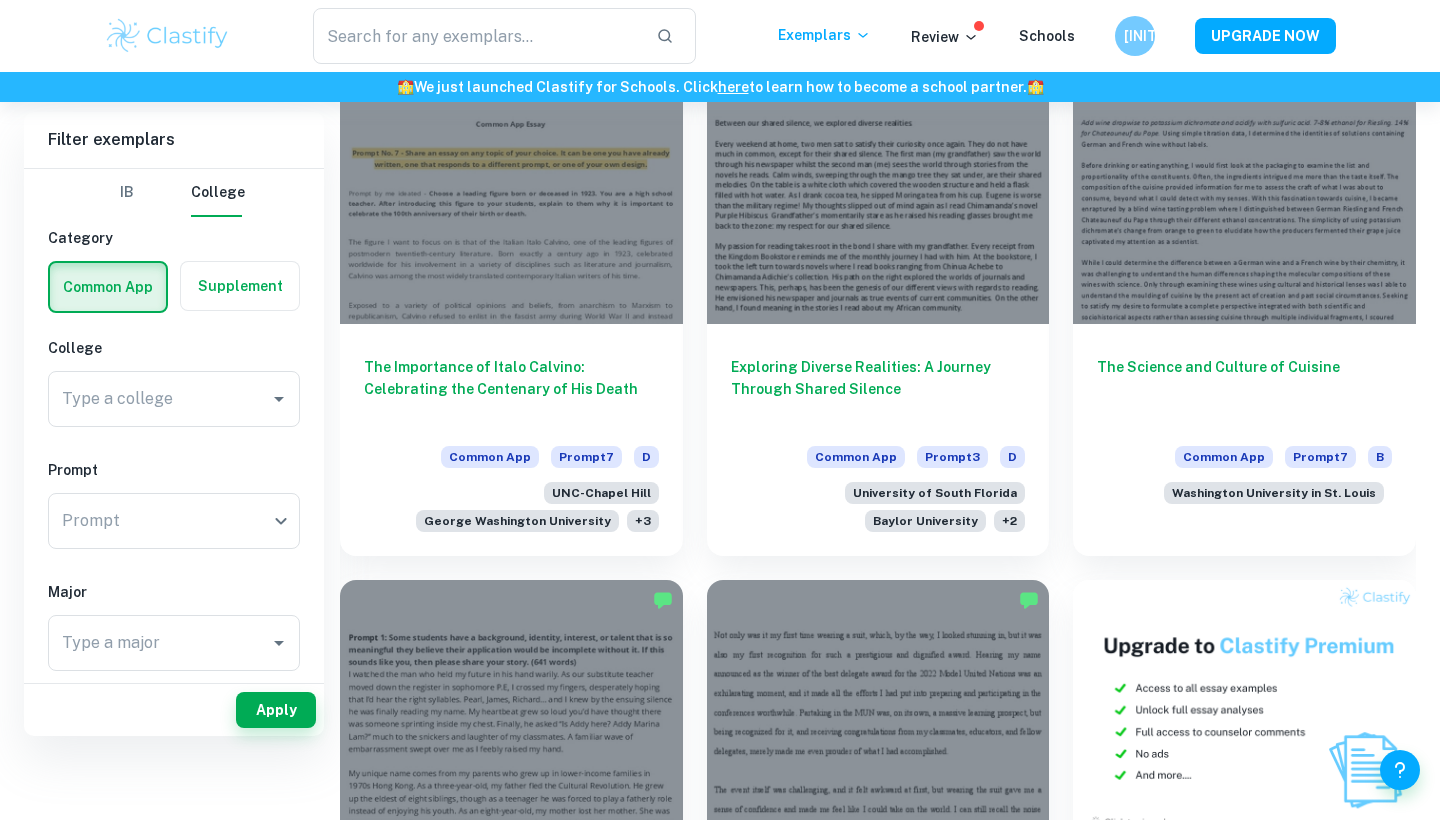 scroll, scrollTop: 458, scrollLeft: 0, axis: vertical 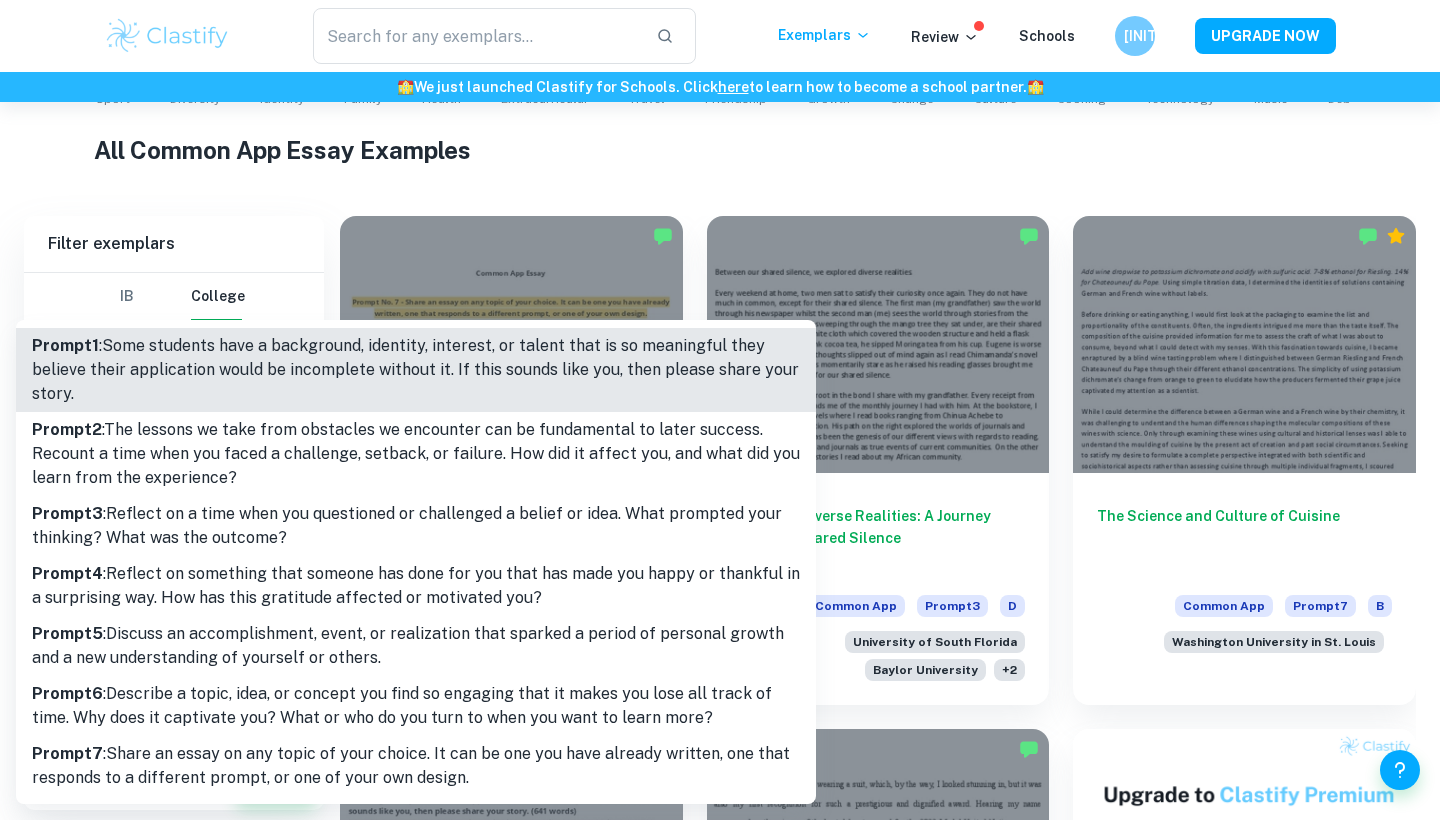 click on "We value your privacy We use cookies to enhance your browsing experience, serve personalised ads or content, and analyse our traffic. By clicking "Accept All", you consent to our use of cookies.   Cookie Policy Customise   Reject All   Accept All   Customise Consent Preferences   We use cookies to help you navigate efficiently and perform certain functions. You will find detailed information about all cookies under each consent category below. The cookies that are categorised as "Necessary" are stored on your browser as they are essential for enabling the basic functionalities of the site. ...  Show more For more information on how Google's third-party cookies operate and handle your data, see:   Google Privacy Policy Necessary Always Active Necessary cookies are required to enable the basic features of this site, such as providing secure log-in or adjusting your consent preferences. These cookies do not store any personally identifiable data. Functional Analytics Performance Advertisement Uncategorised" at bounding box center [720, 54] 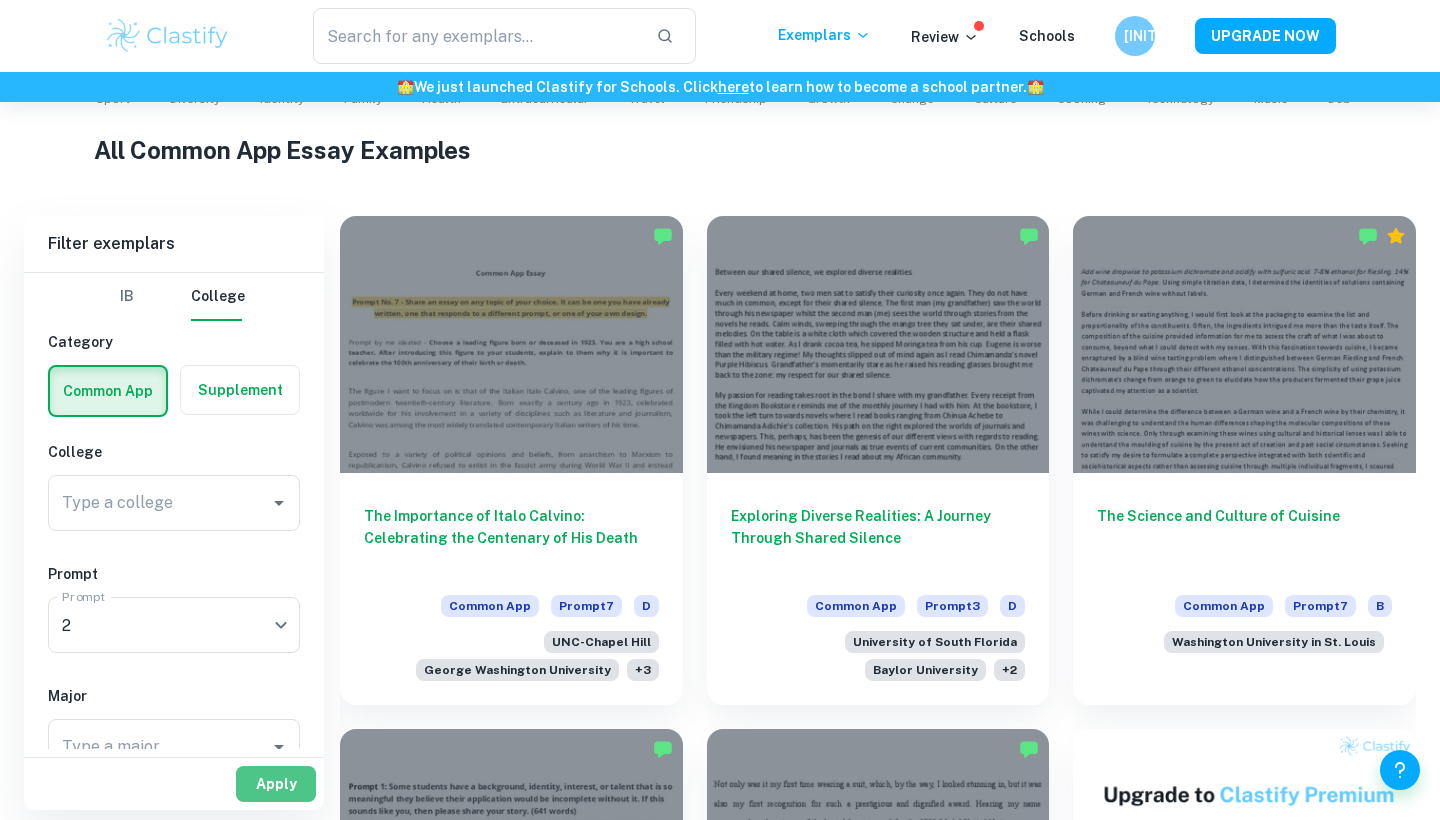 click on "Apply" at bounding box center [276, 784] 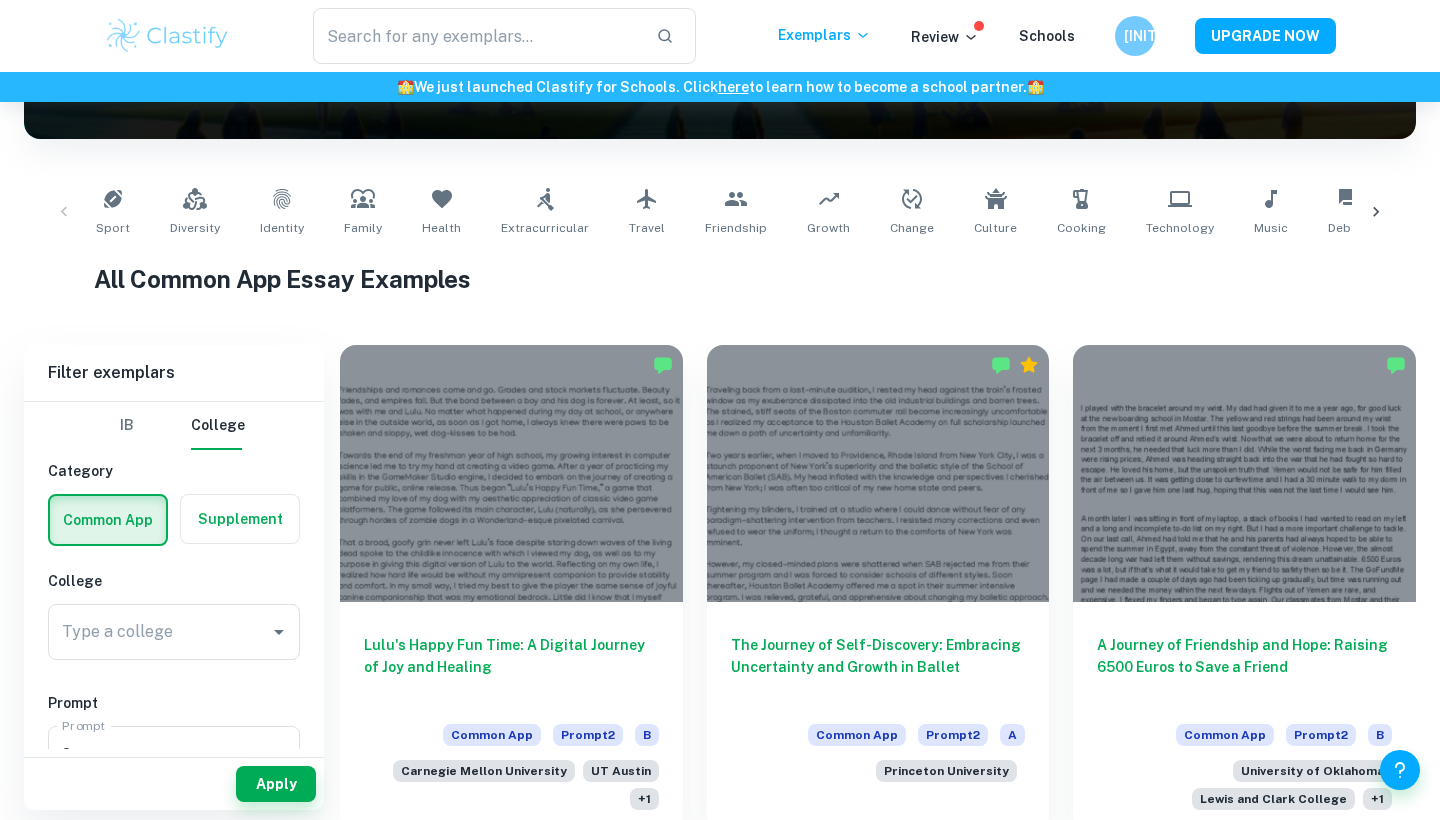 scroll, scrollTop: 325, scrollLeft: 0, axis: vertical 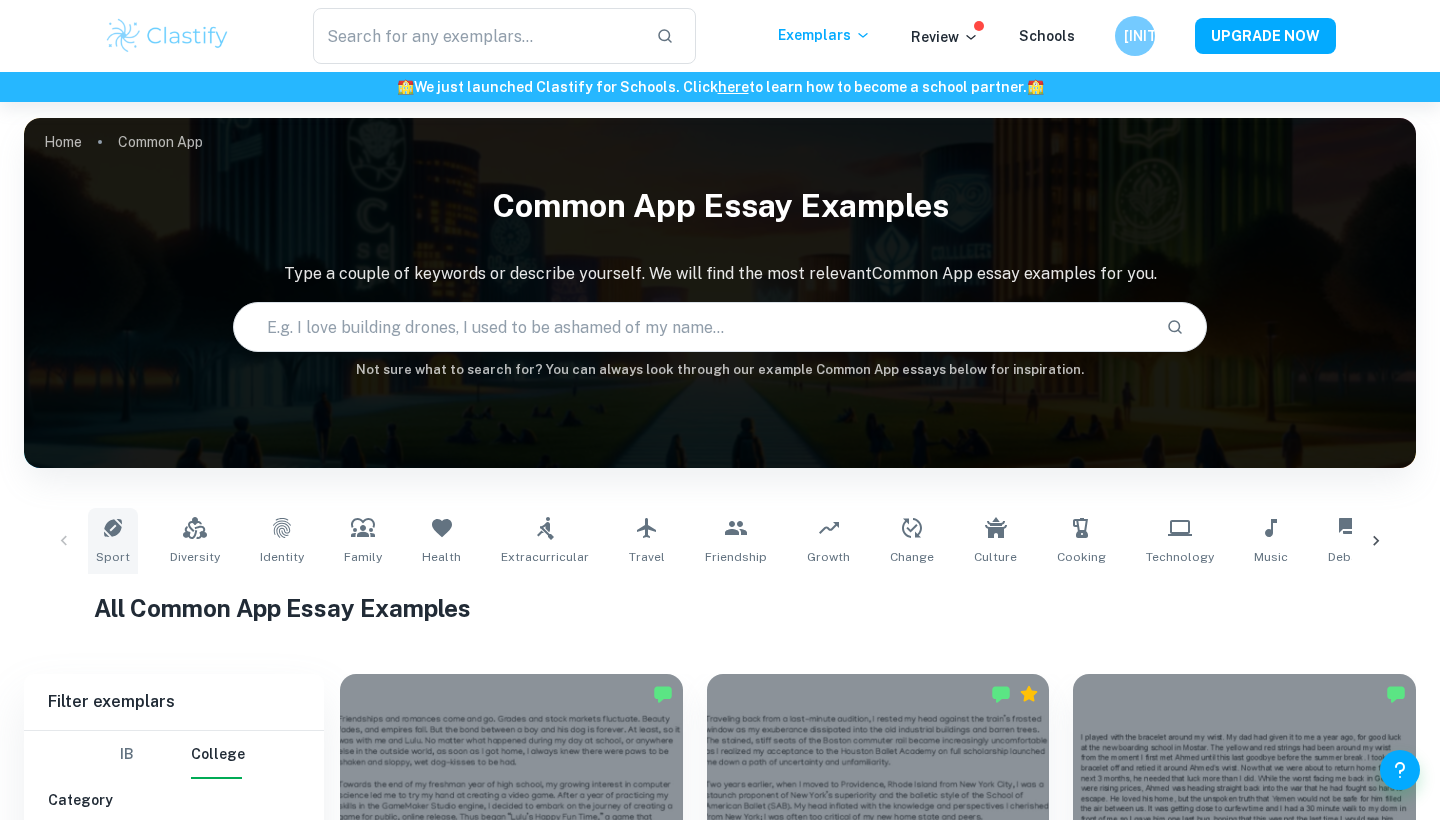 click on "Sport" at bounding box center [113, 557] 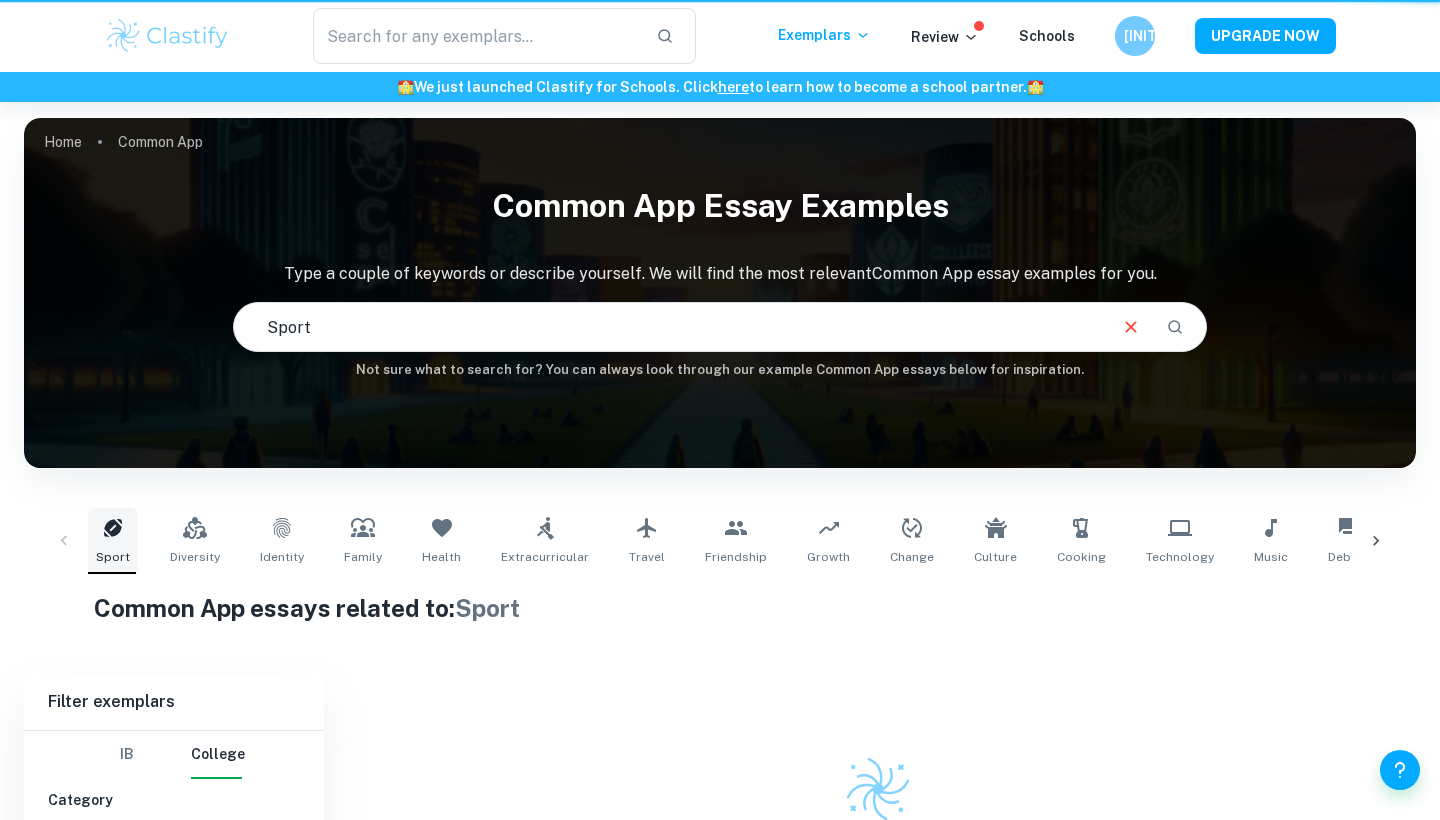 type on "Sport" 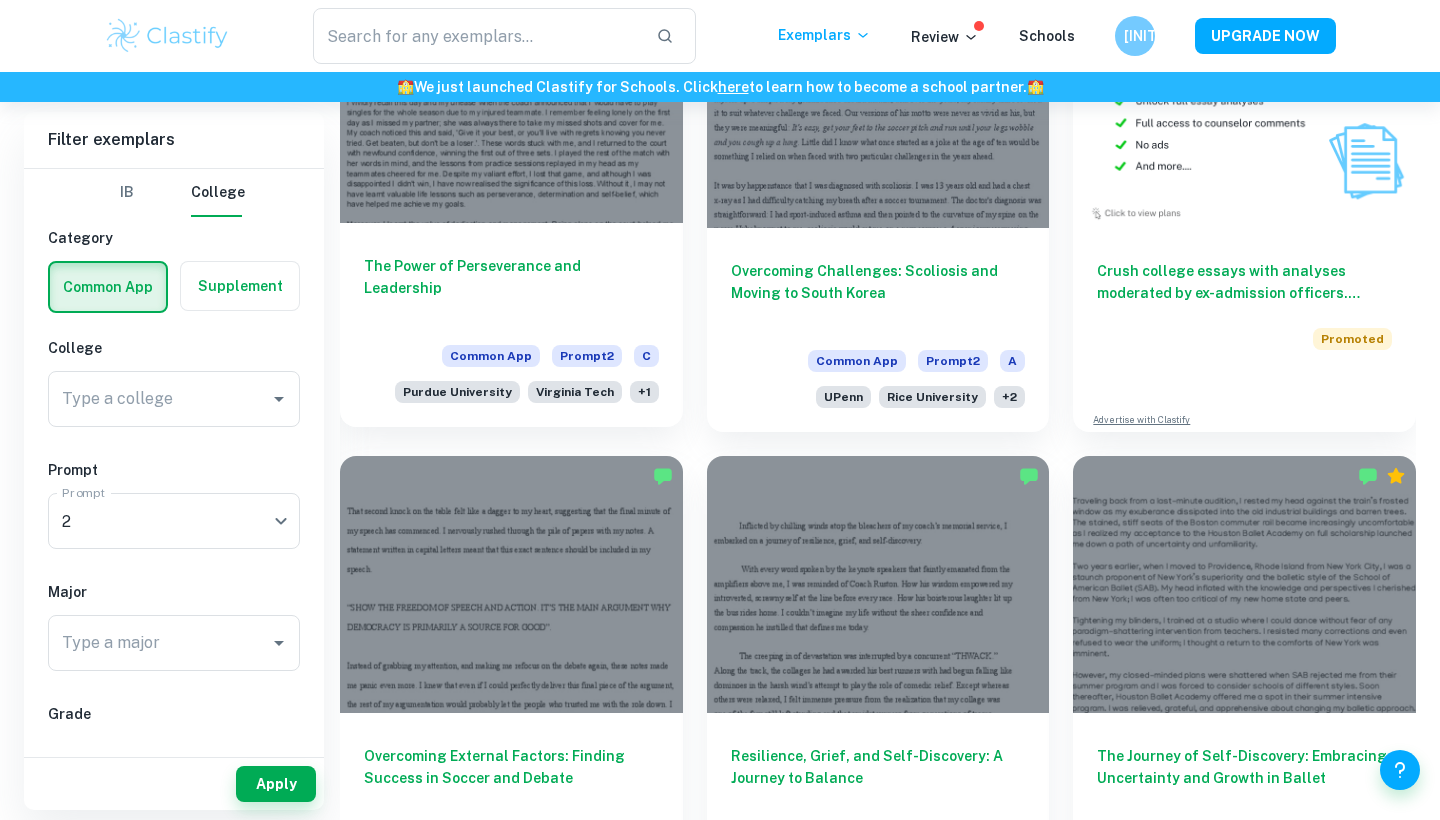 scroll, scrollTop: 1457, scrollLeft: 0, axis: vertical 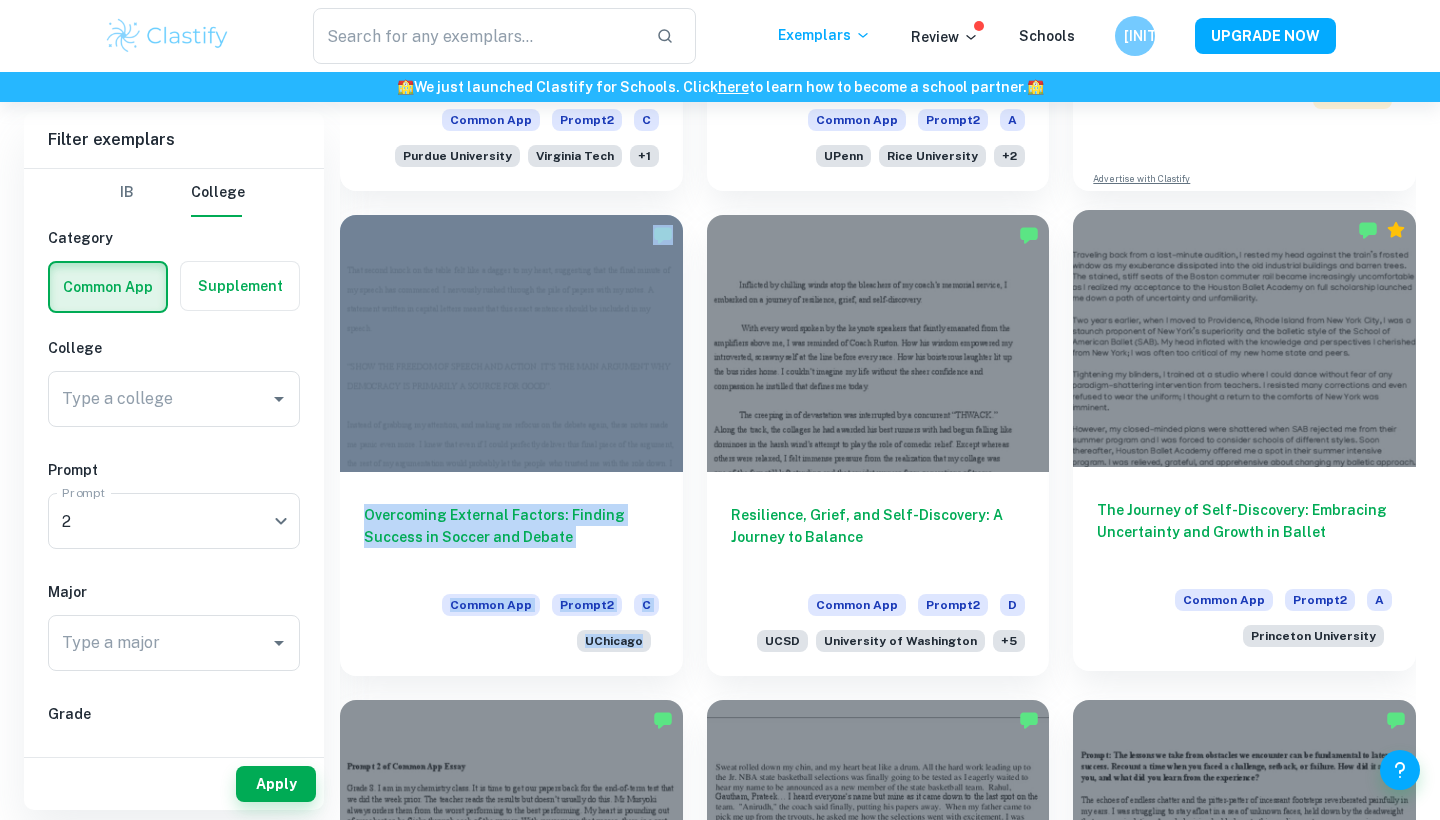 click on "The Journey of Self-Discovery: Embracing Uncertainty and Growth in Ballet" at bounding box center (1244, 532) 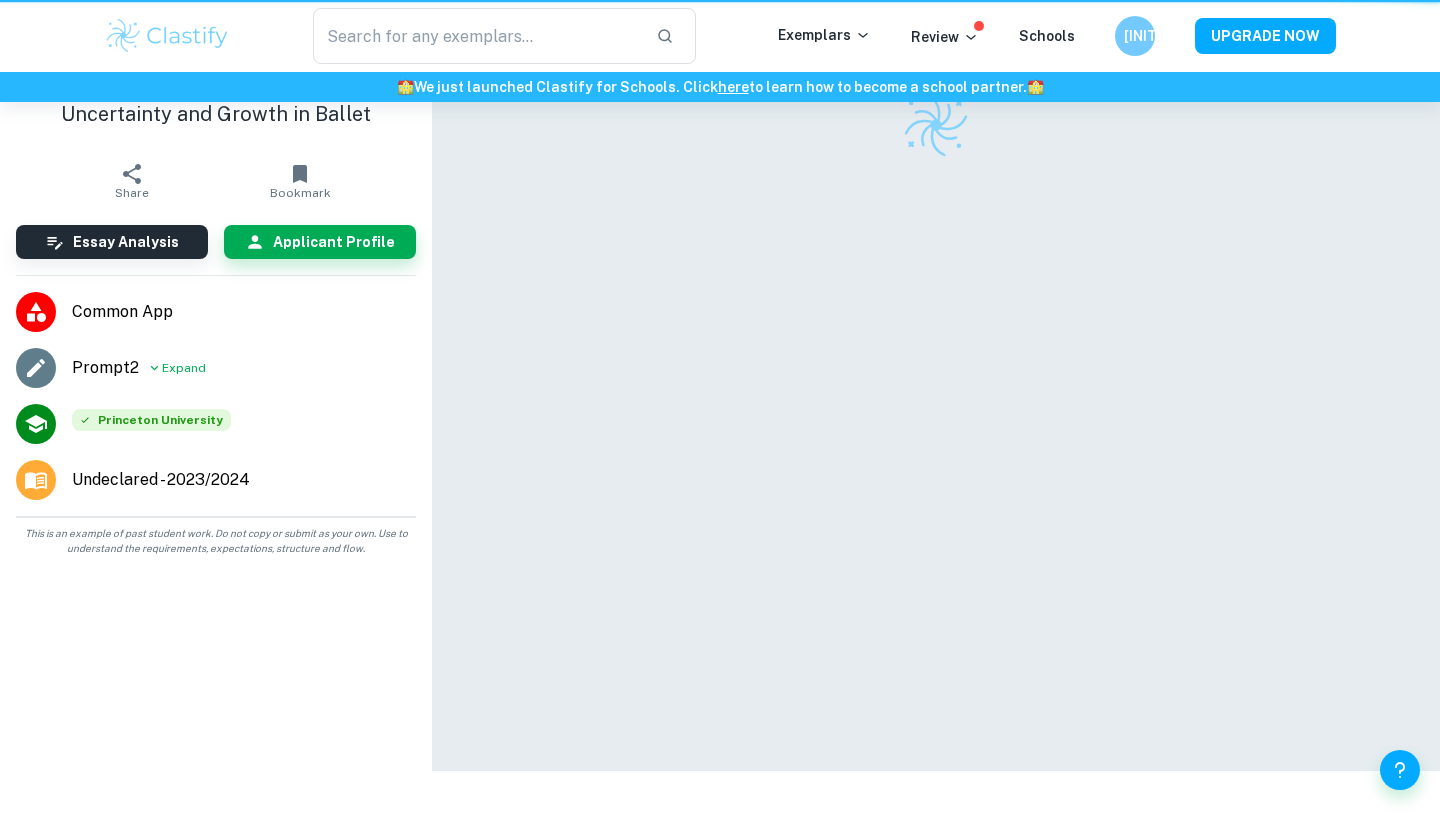 scroll, scrollTop: 0, scrollLeft: 0, axis: both 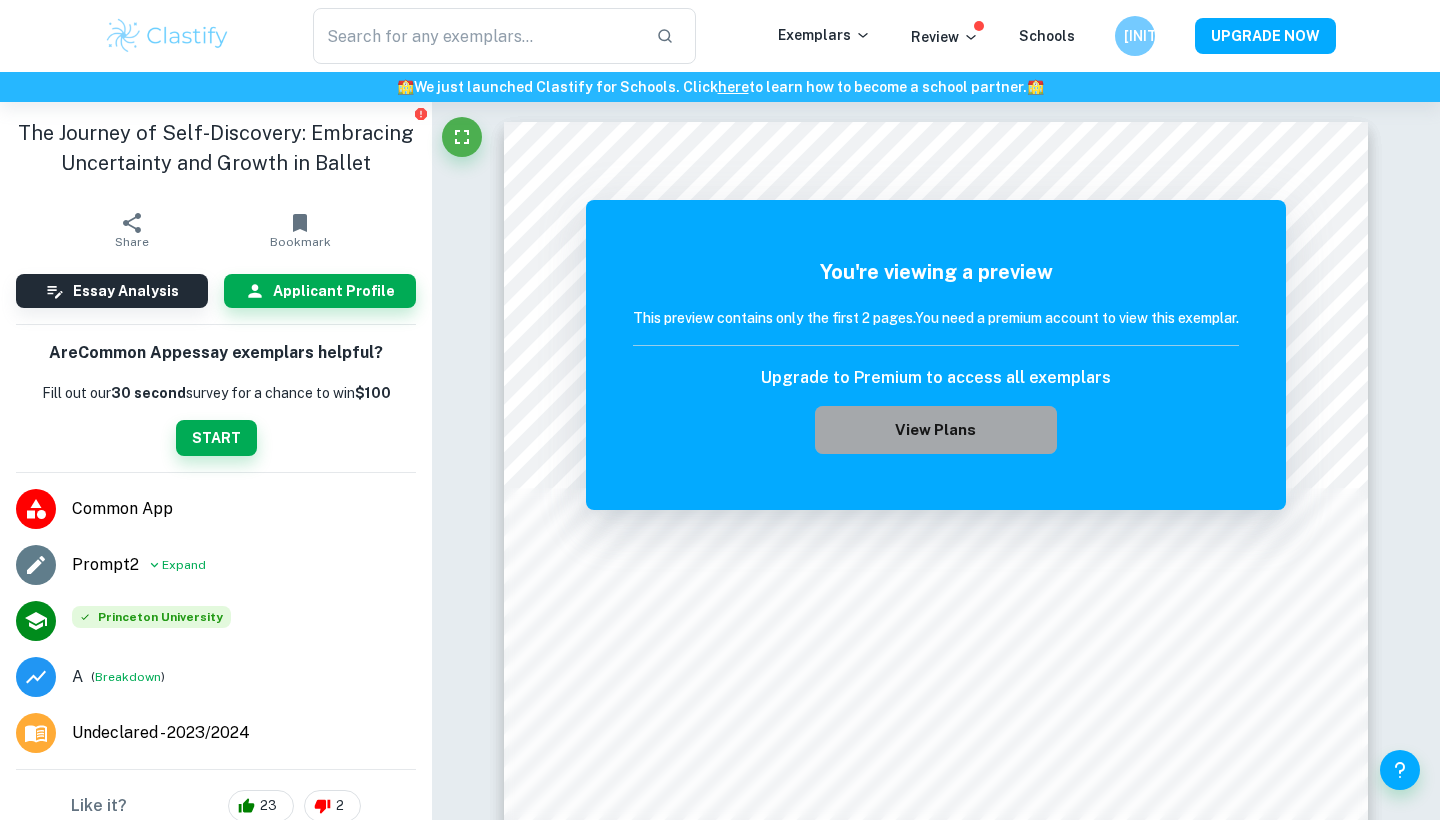 click on "View Plans" at bounding box center [936, 430] 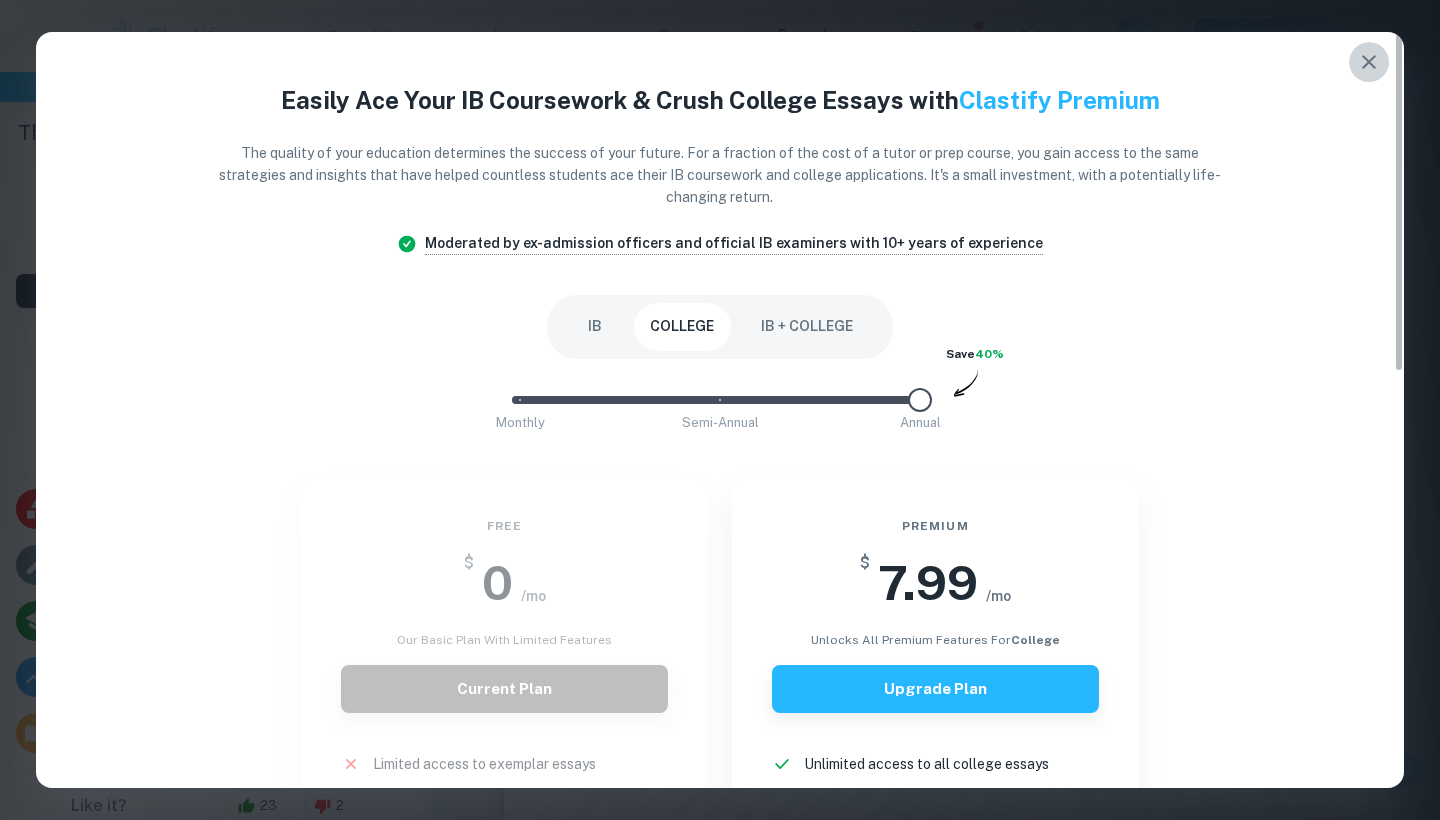 click 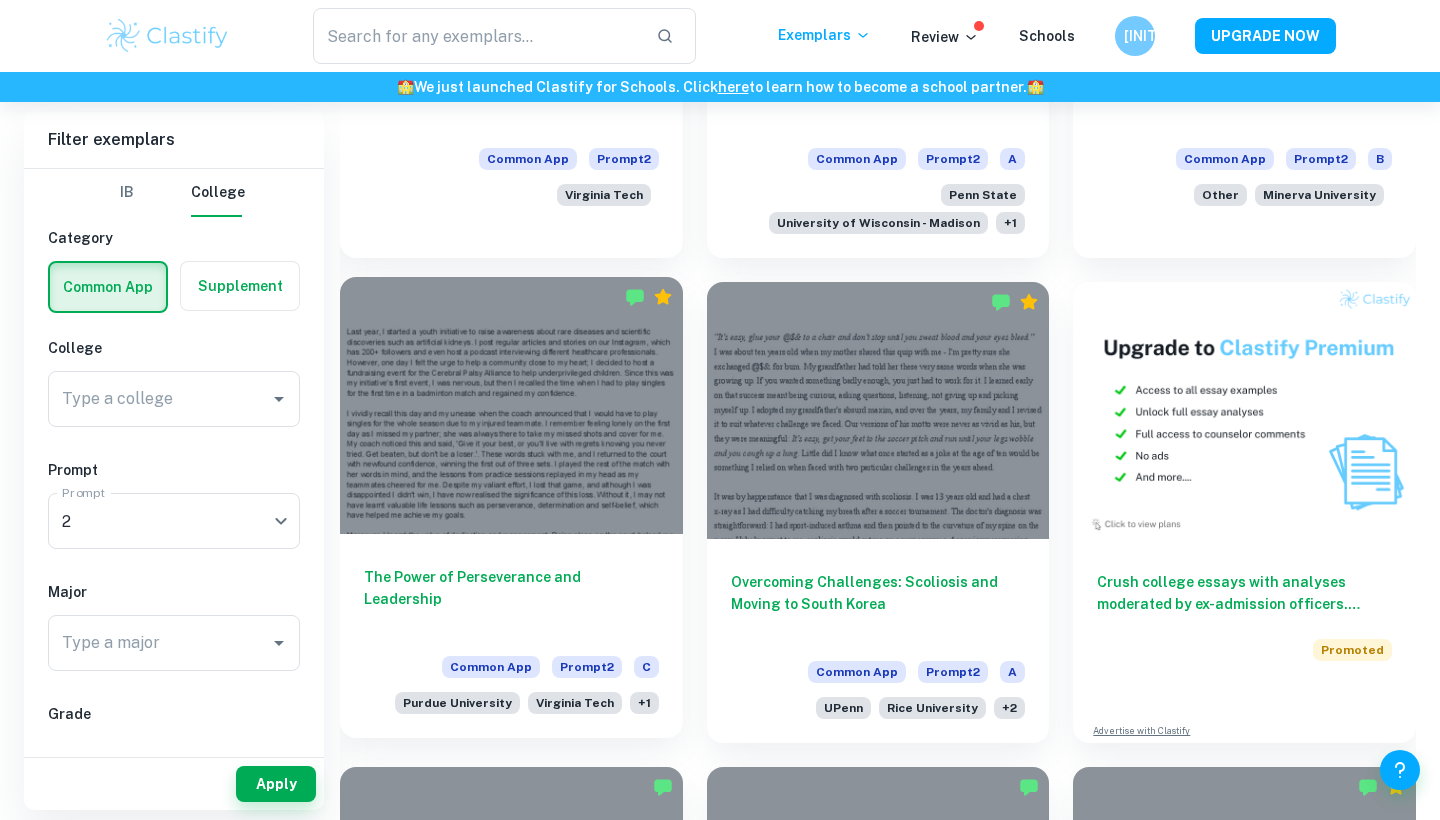 scroll, scrollTop: 911, scrollLeft: 0, axis: vertical 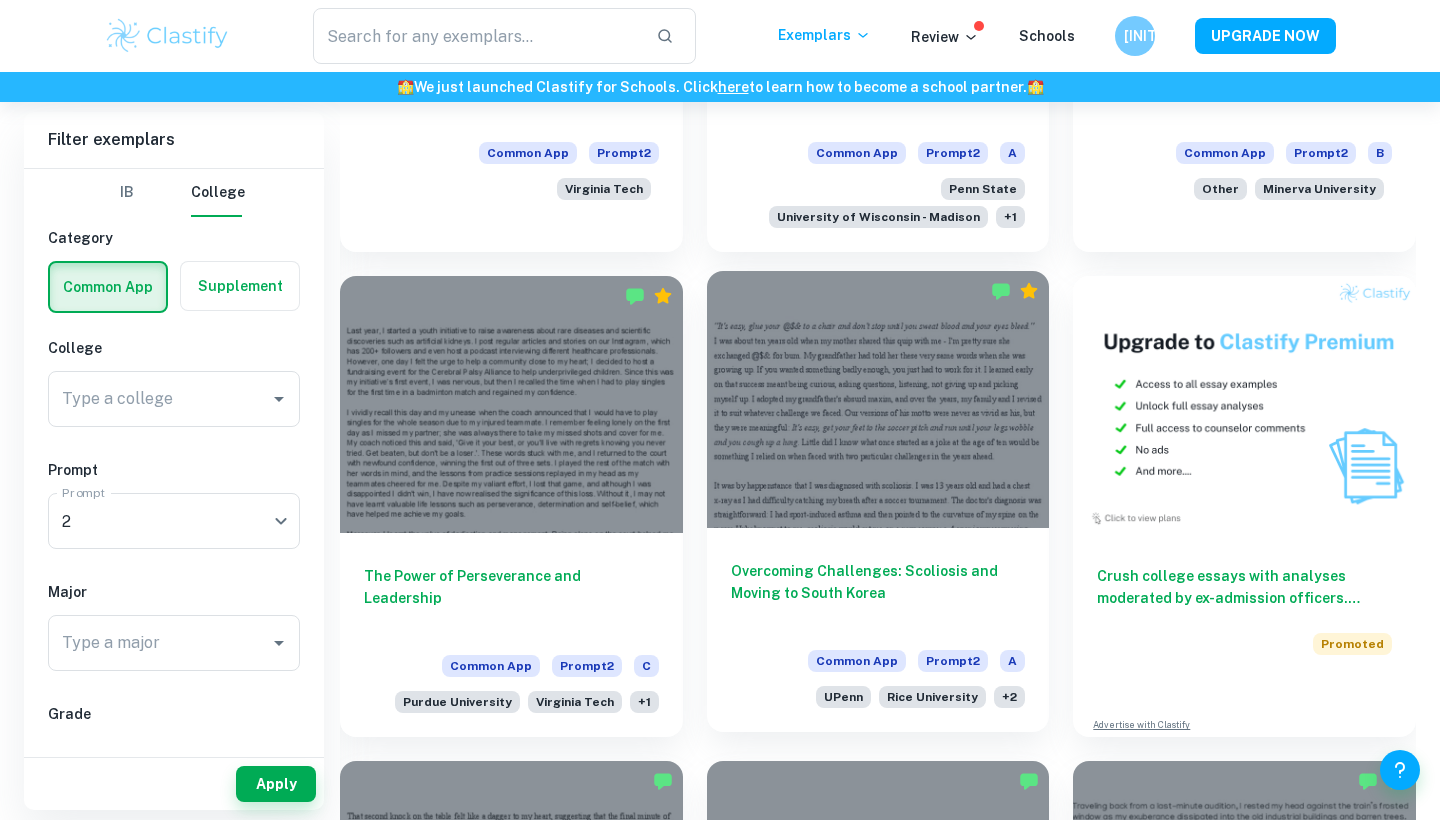 click on "Overcoming Challenges: Scoliosis and Moving to [COUNTRY]" at bounding box center (878, 593) 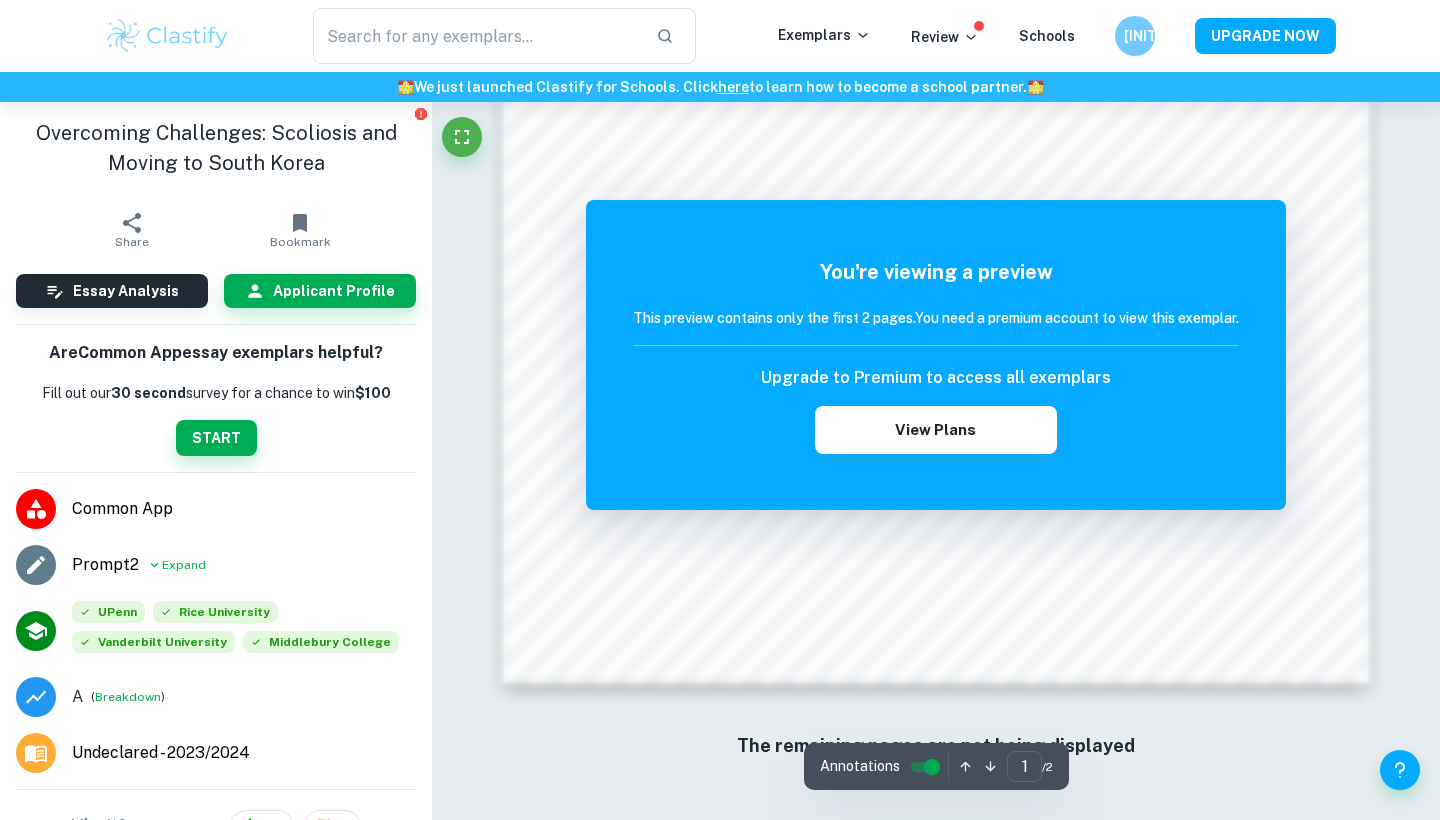scroll, scrollTop: 1686, scrollLeft: 0, axis: vertical 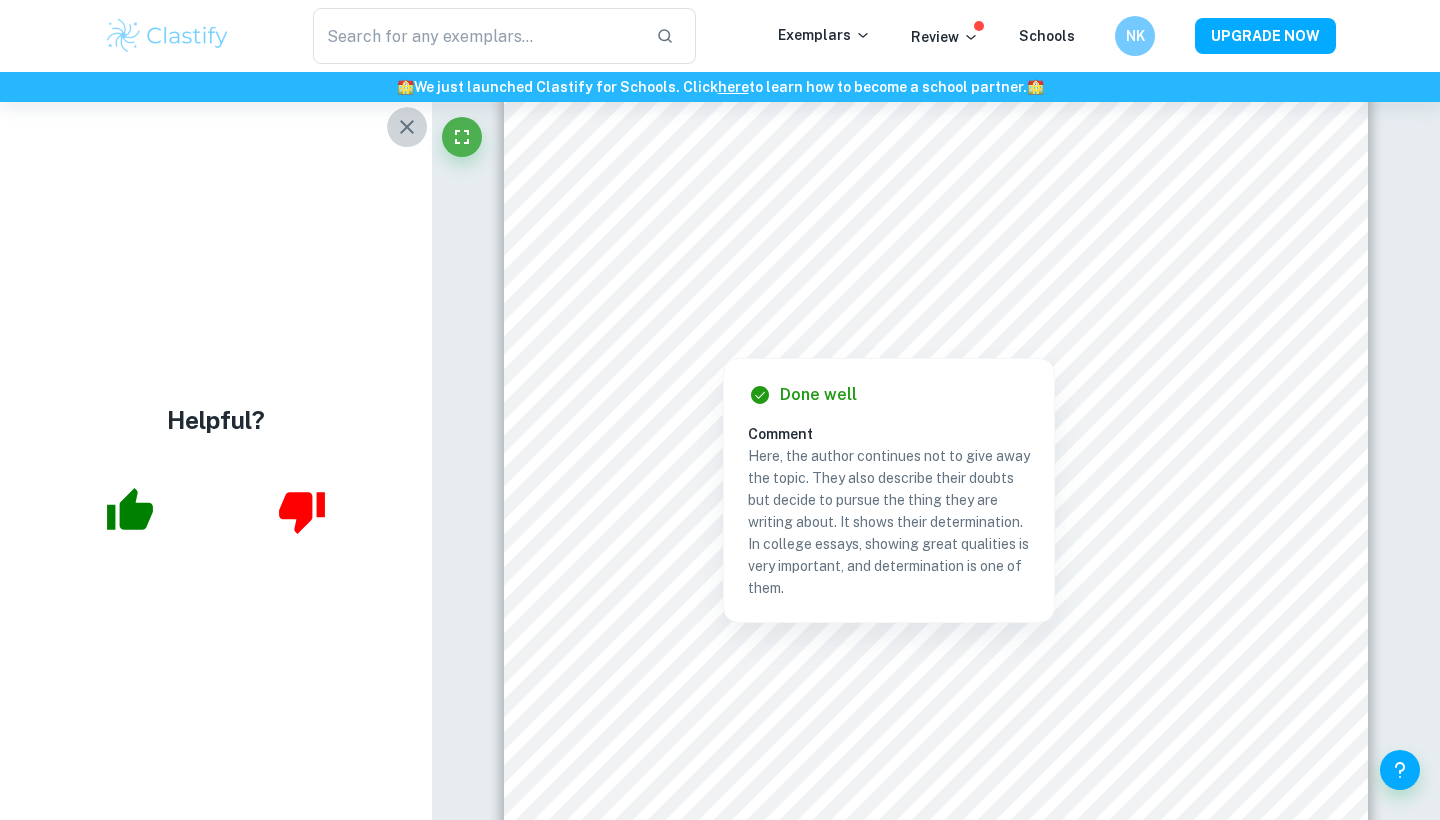 click at bounding box center [407, 127] 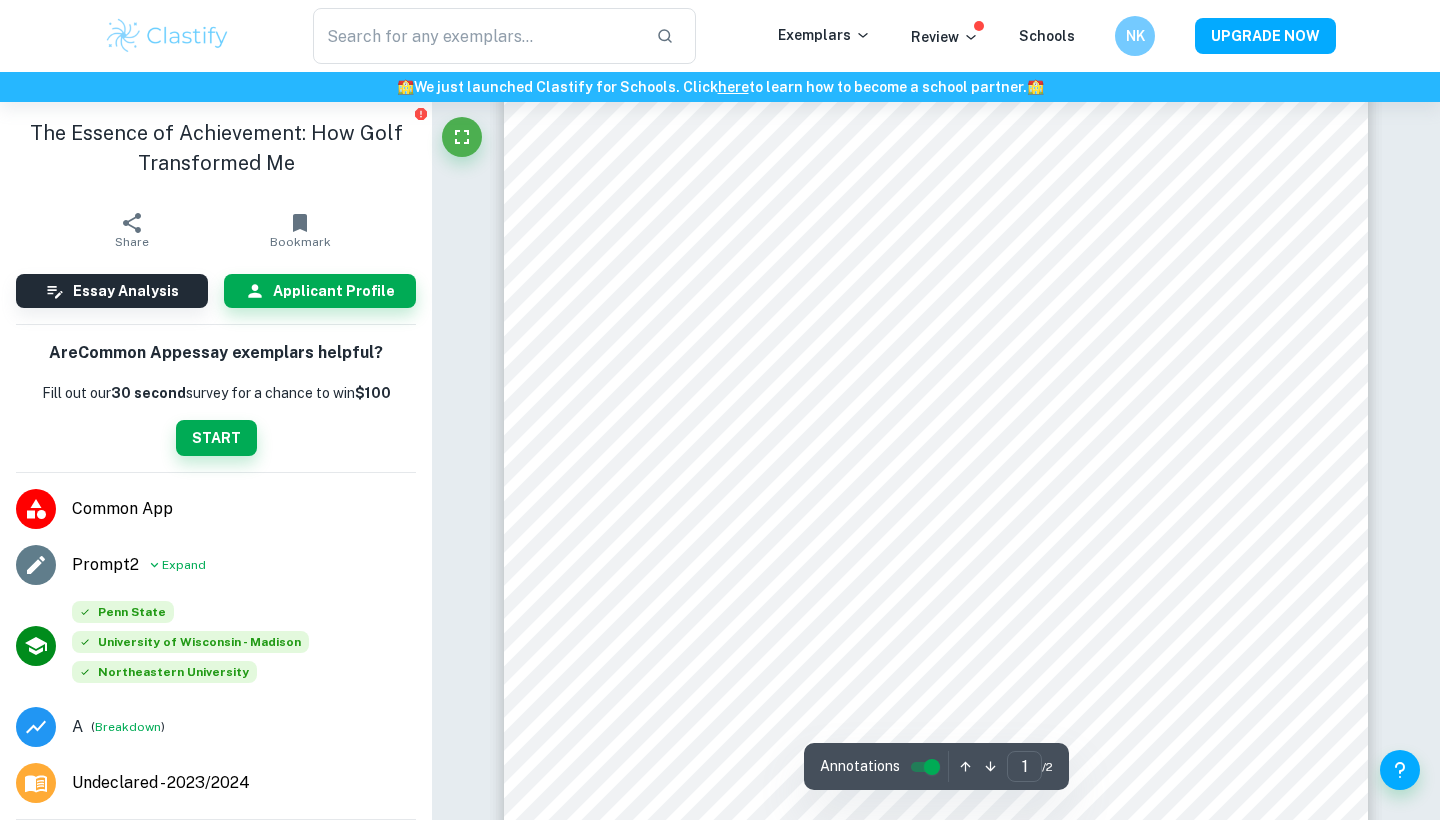 click on "Done well Comment These introductory sentences are very mysterious. They do not give away the topic and it would be difficult for the reader to guess what the essay is going to be about. In college essays, unexpected and unique beginnings are intriguing and can make the reader more compelled to continue reading to gain a better understanding of the initial context the author presents. Done well Comment Here, the author continues not to give away the topic. They also describe their doubts but decide to pursue the thing they are writing about. It shows their determination. In college essays, showing great qualities is very important, and determination is one of them. Done well Comment The author finally reveals their passion - golf. They also write about reasons why they decided to choose this particular sport. In college essays, it is always beneficial to explain why applicants pursue their hobbies, as it can give admission officers a new perspective. Done well Comment Unlock access to all  Upgrade Now" at bounding box center (936, 1195) 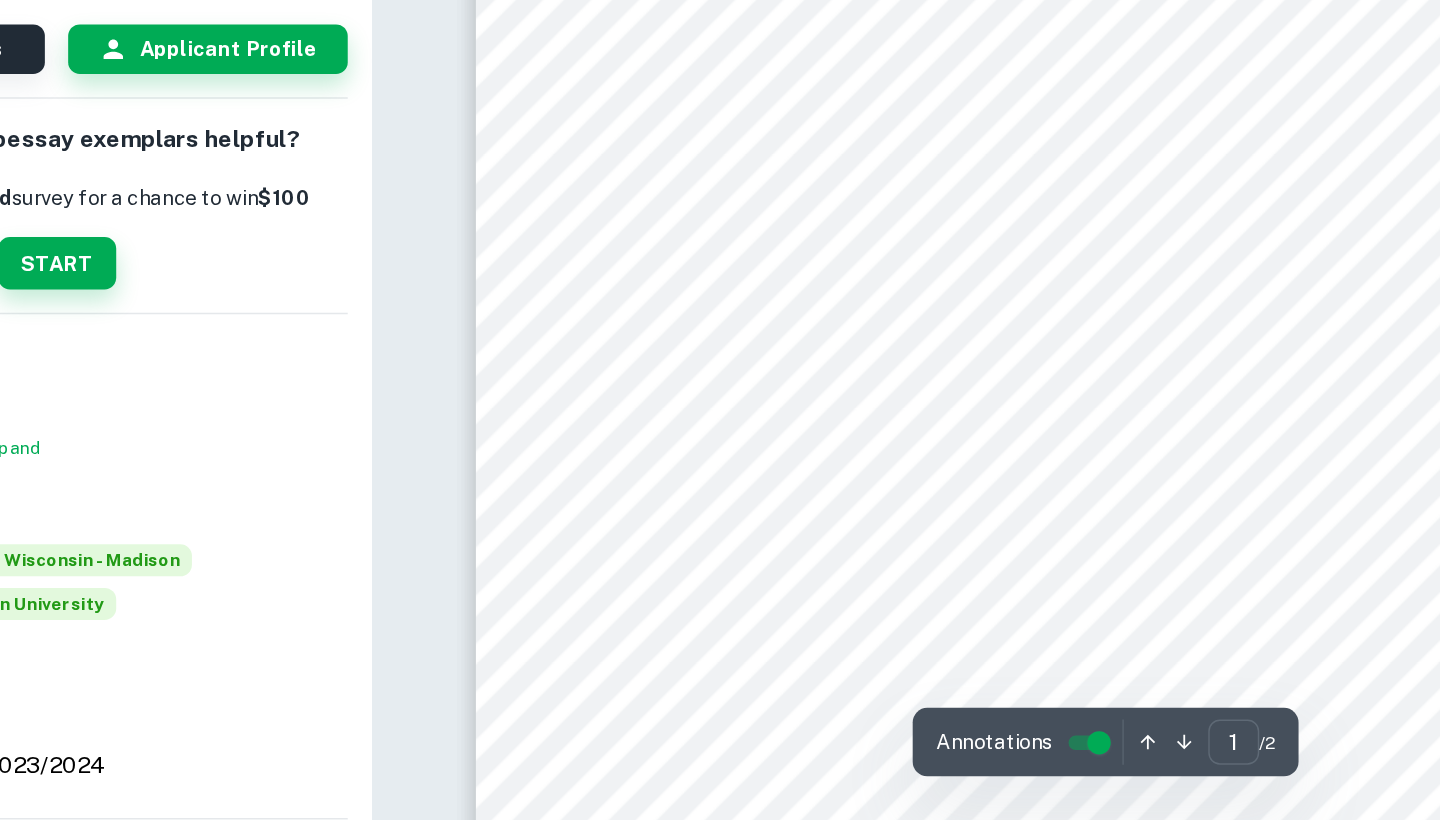 scroll, scrollTop: 268, scrollLeft: 0, axis: vertical 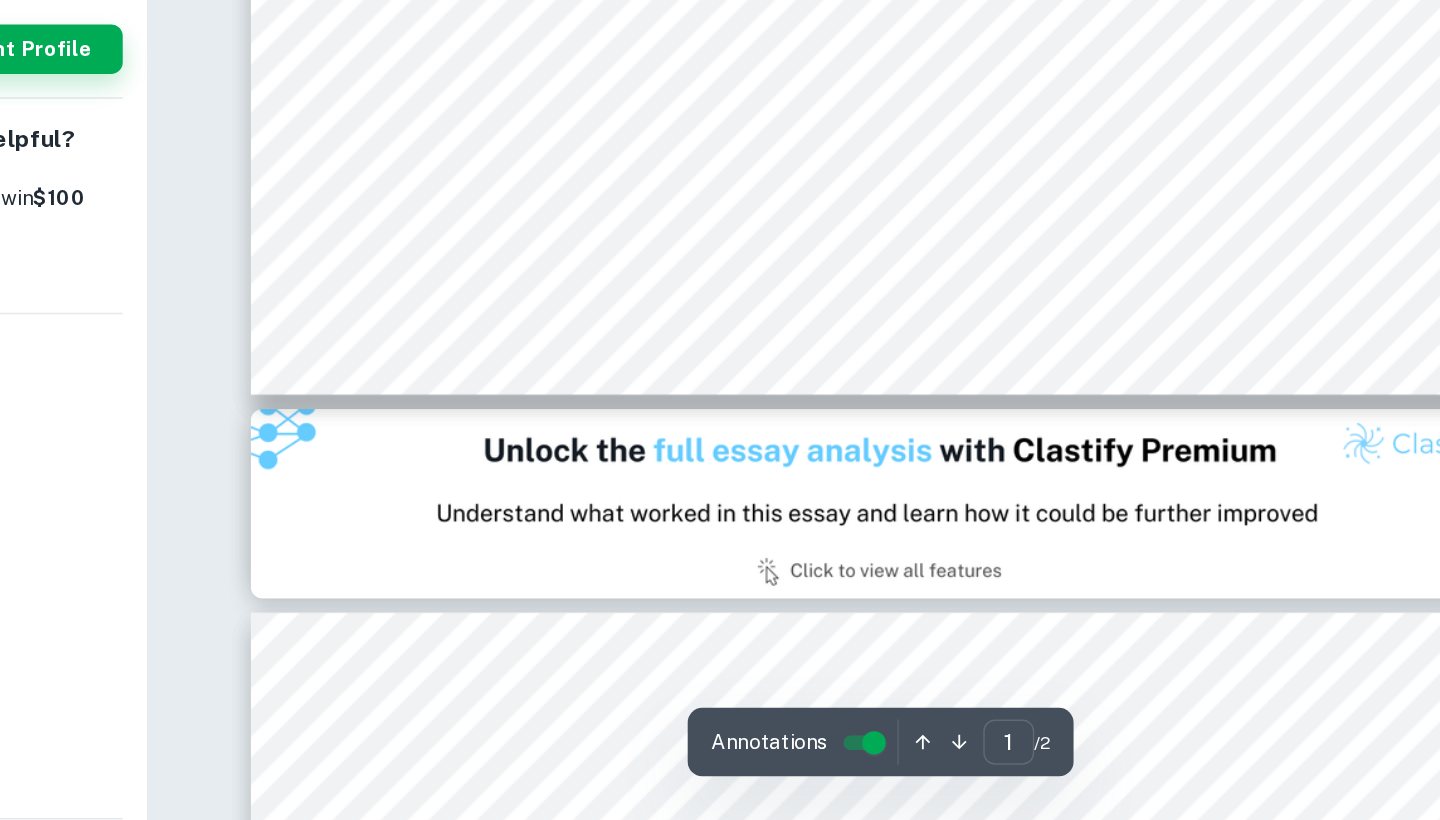 type on "2" 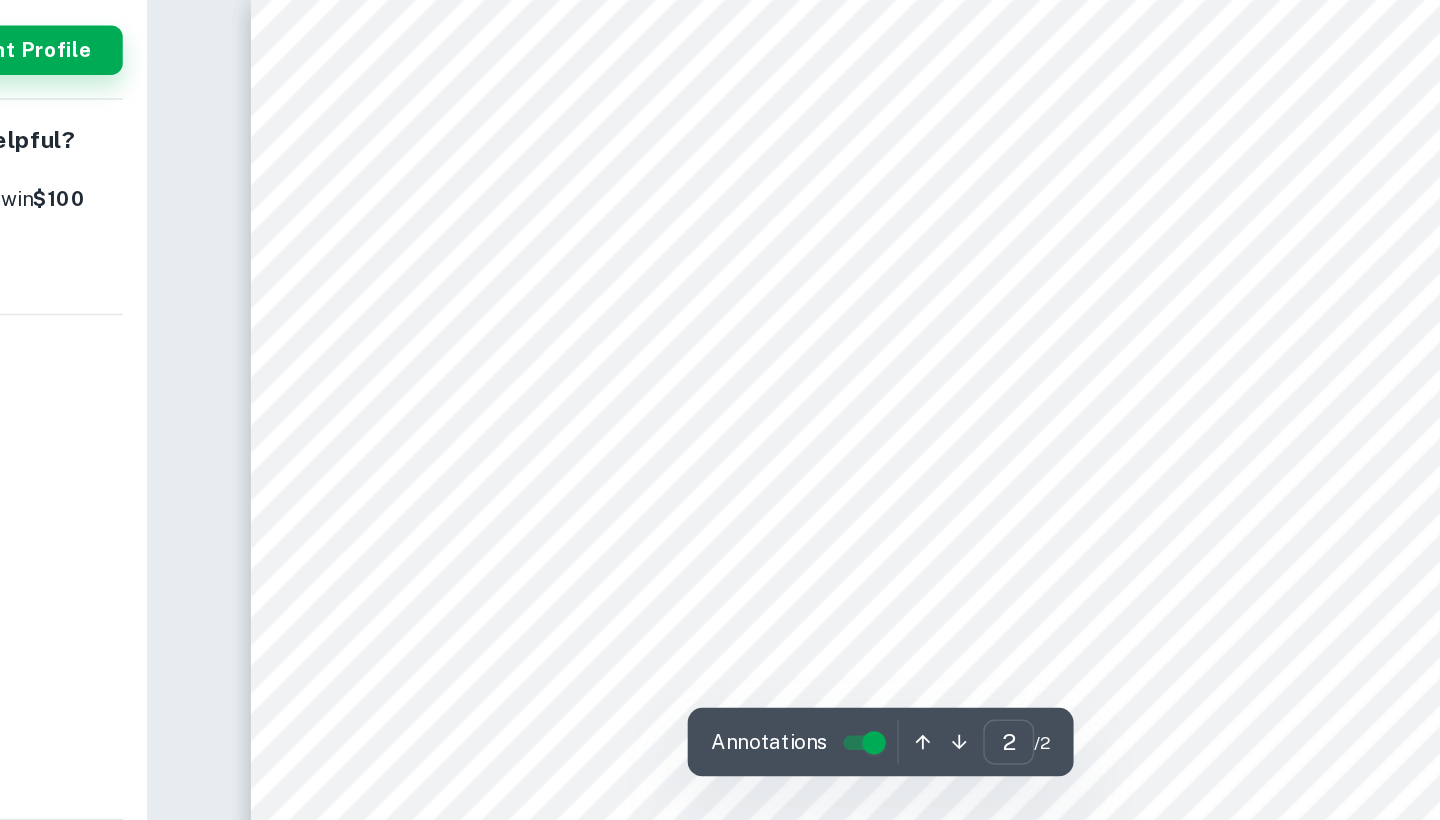 scroll, scrollTop: 1139, scrollLeft: 0, axis: vertical 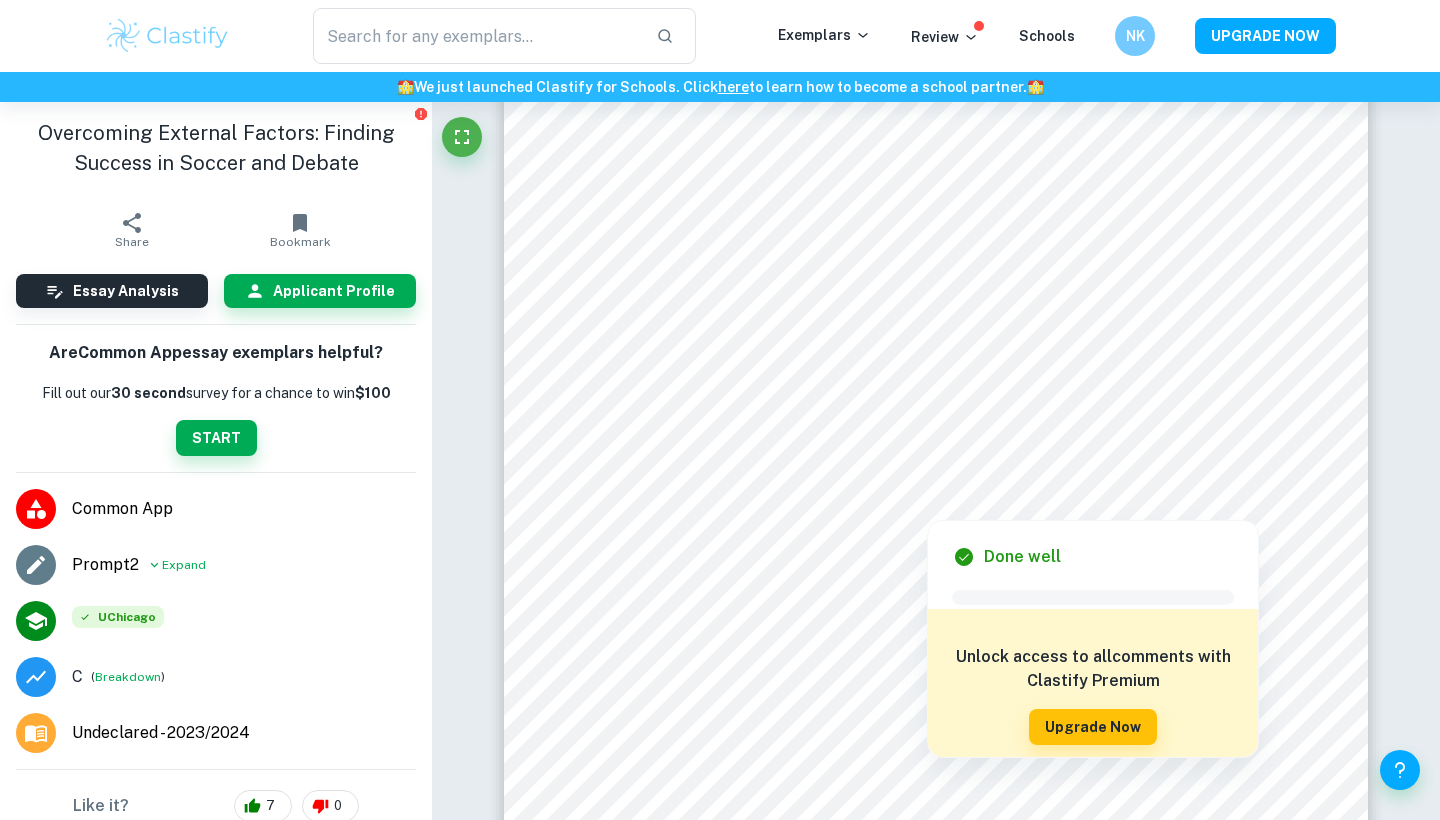 click on "Unlock access to all   comments with Clastify Premium" at bounding box center [1093, 669] 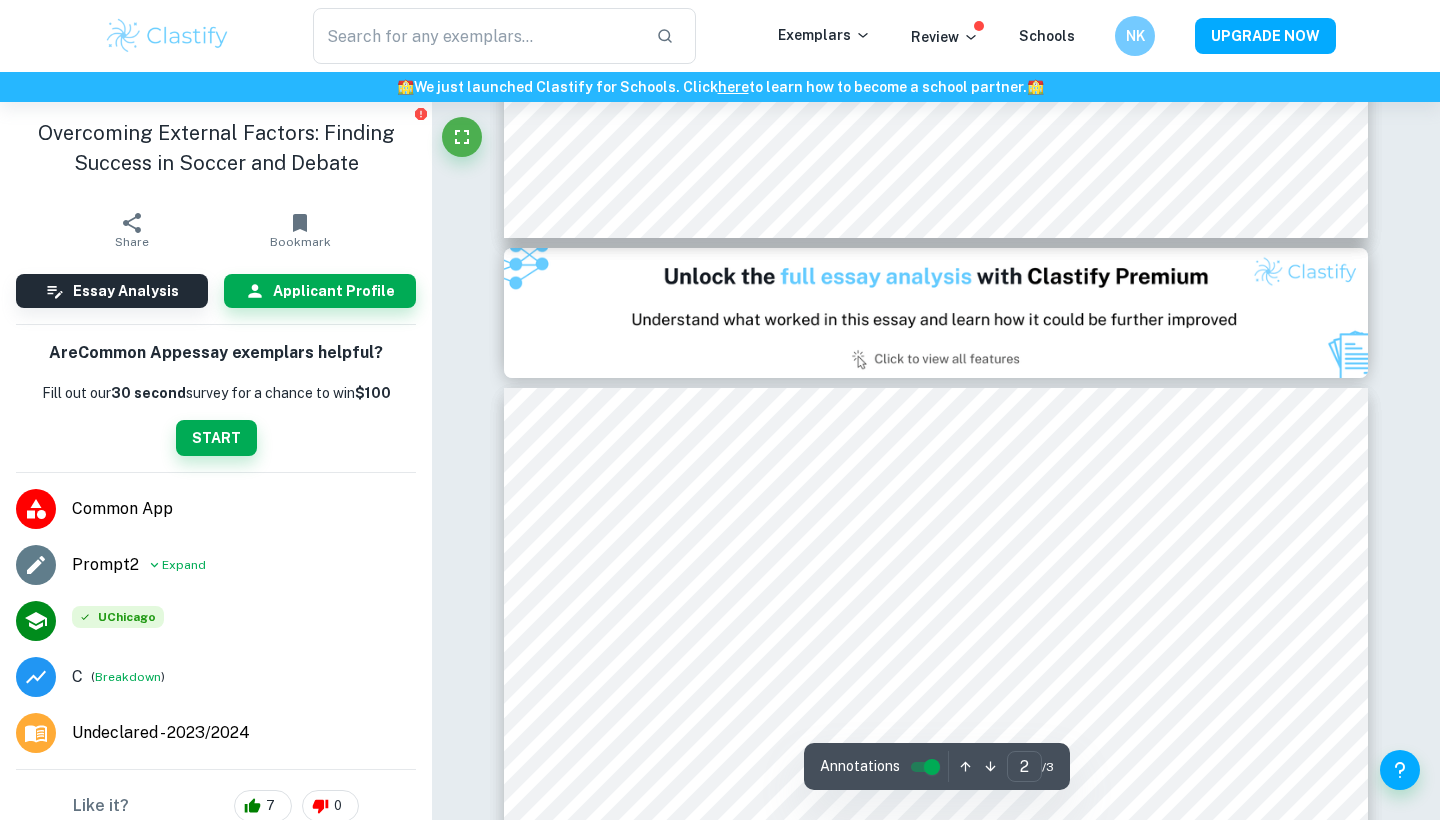 scroll, scrollTop: 1004, scrollLeft: 0, axis: vertical 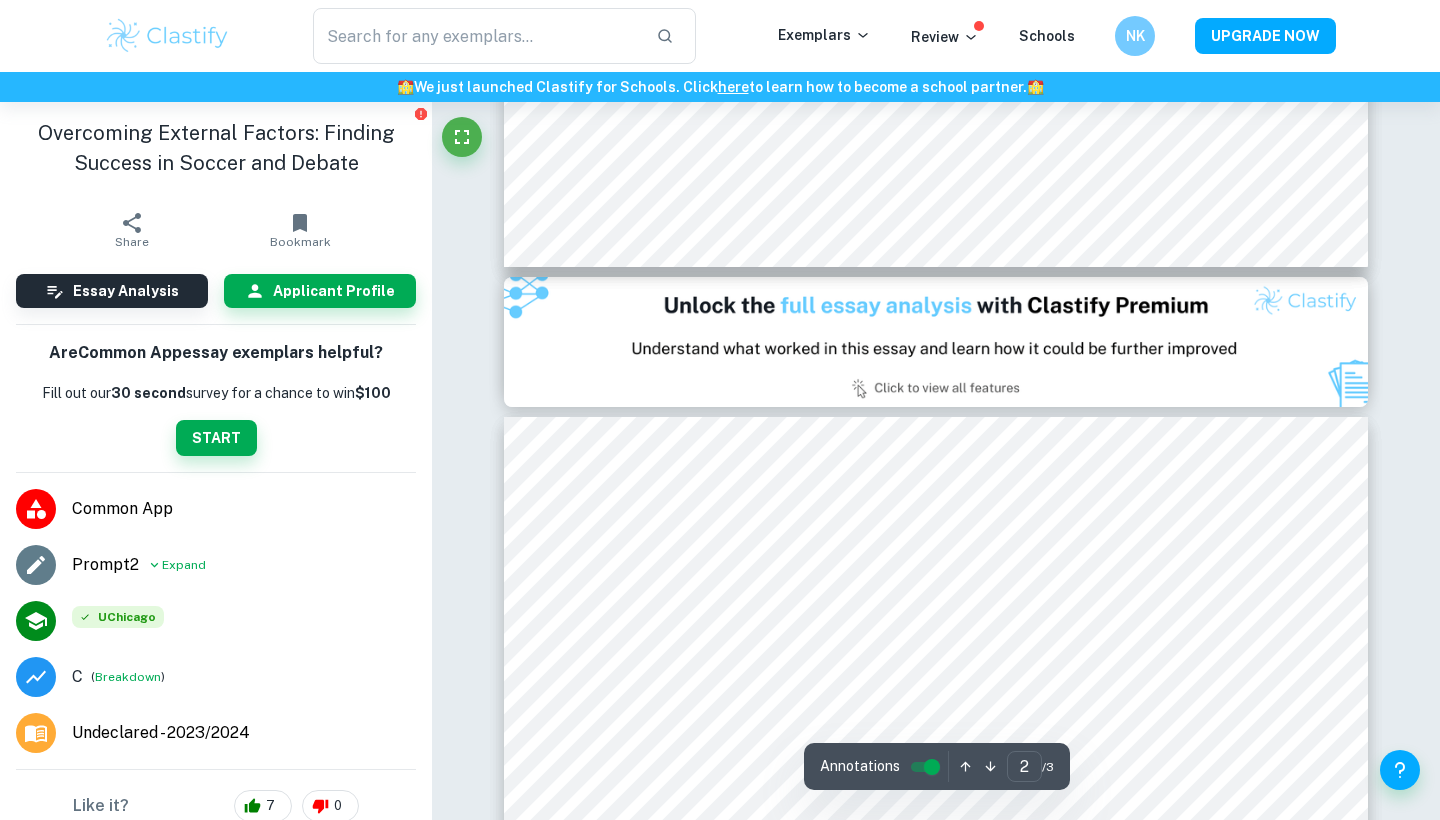type on "1" 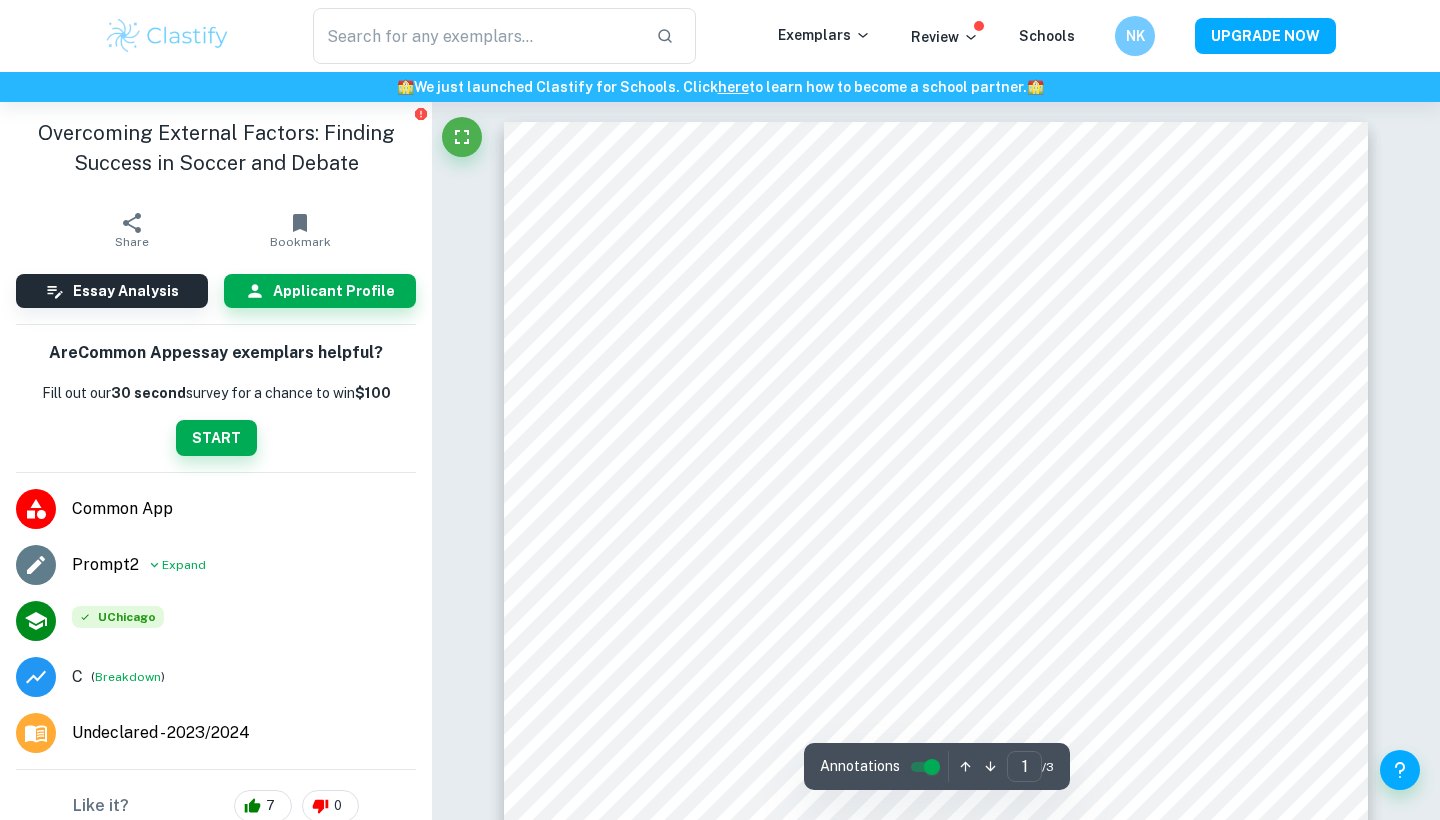 scroll, scrollTop: 0, scrollLeft: 0, axis: both 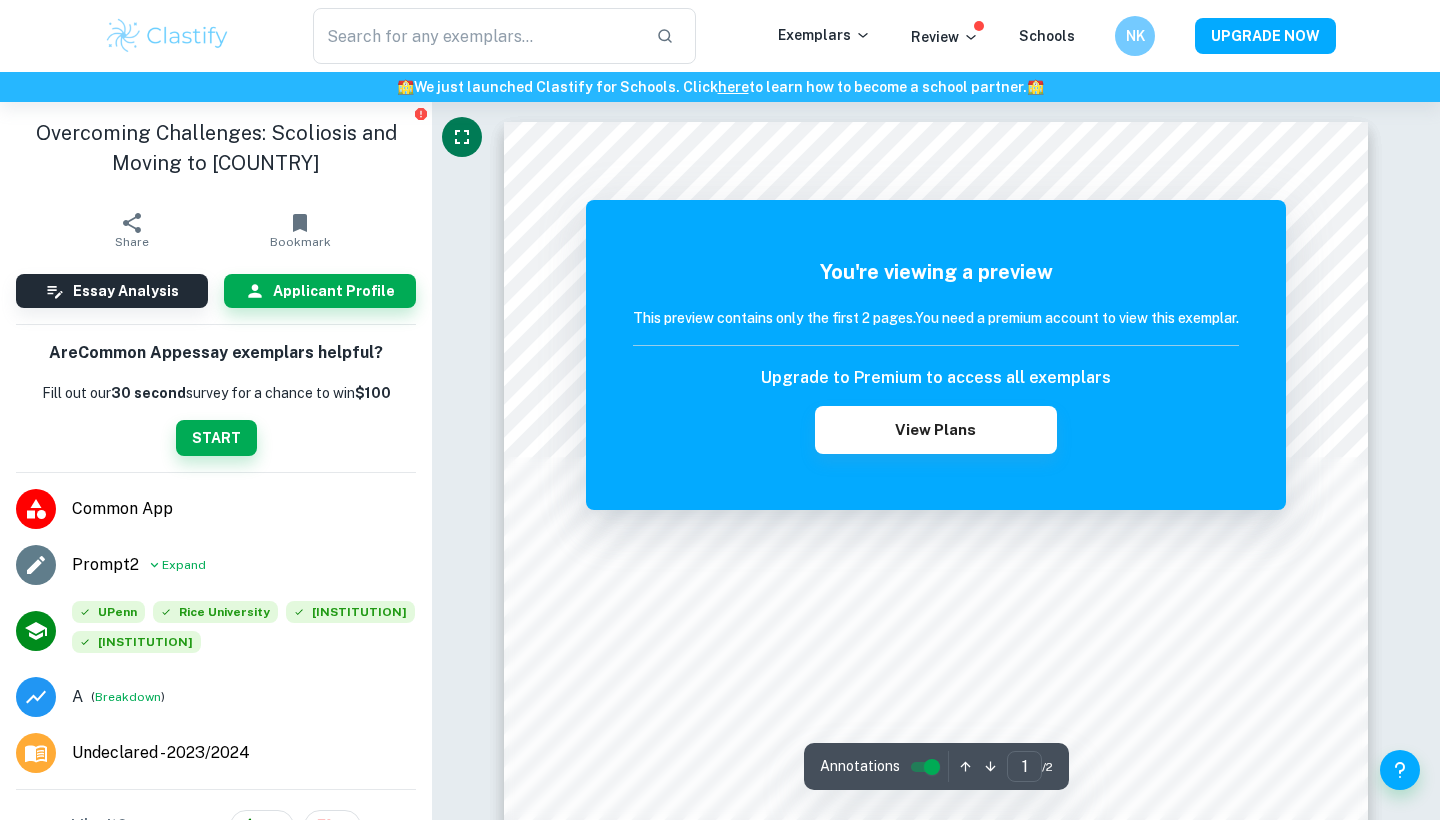 click 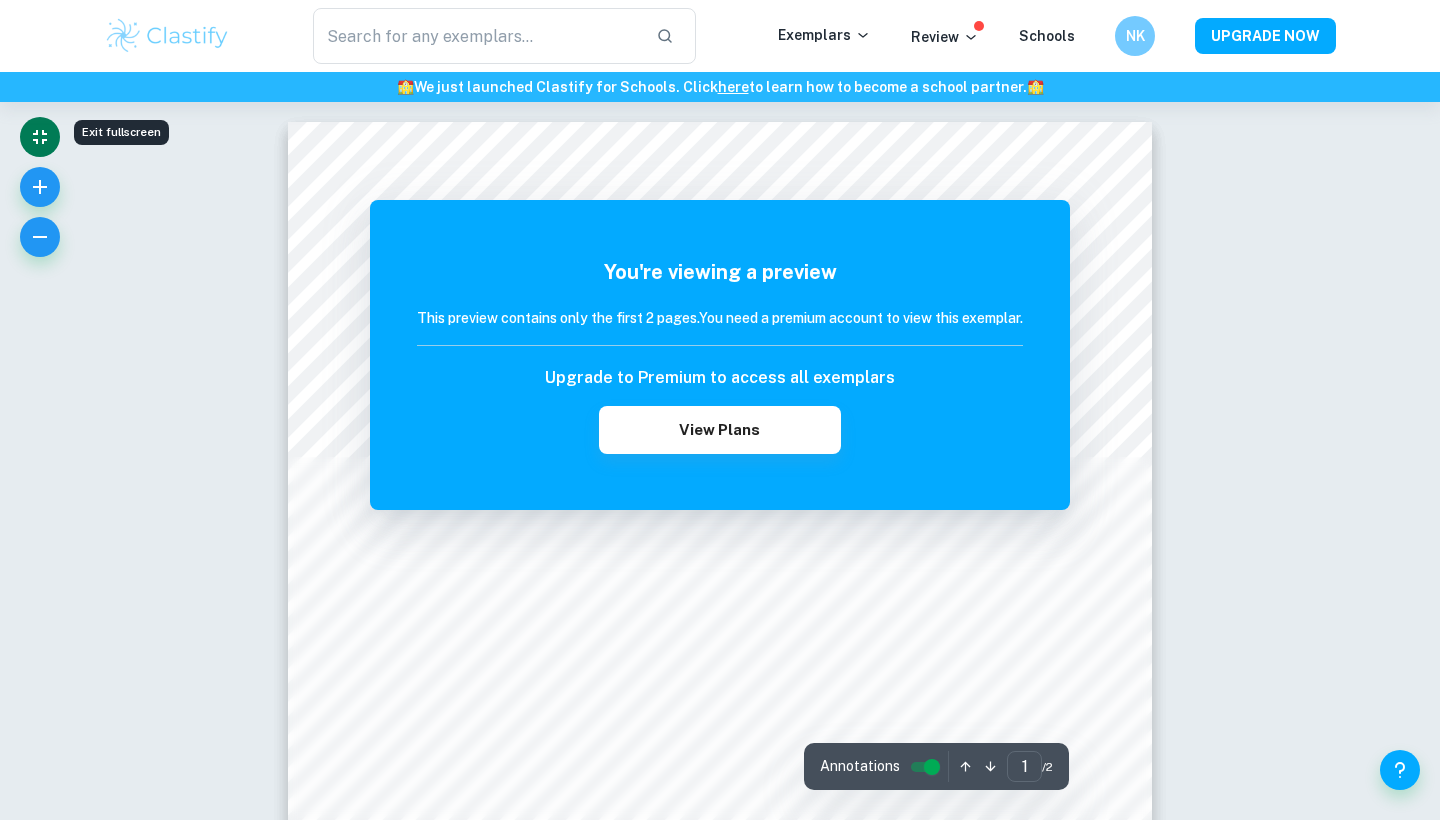 scroll, scrollTop: 0, scrollLeft: 0, axis: both 